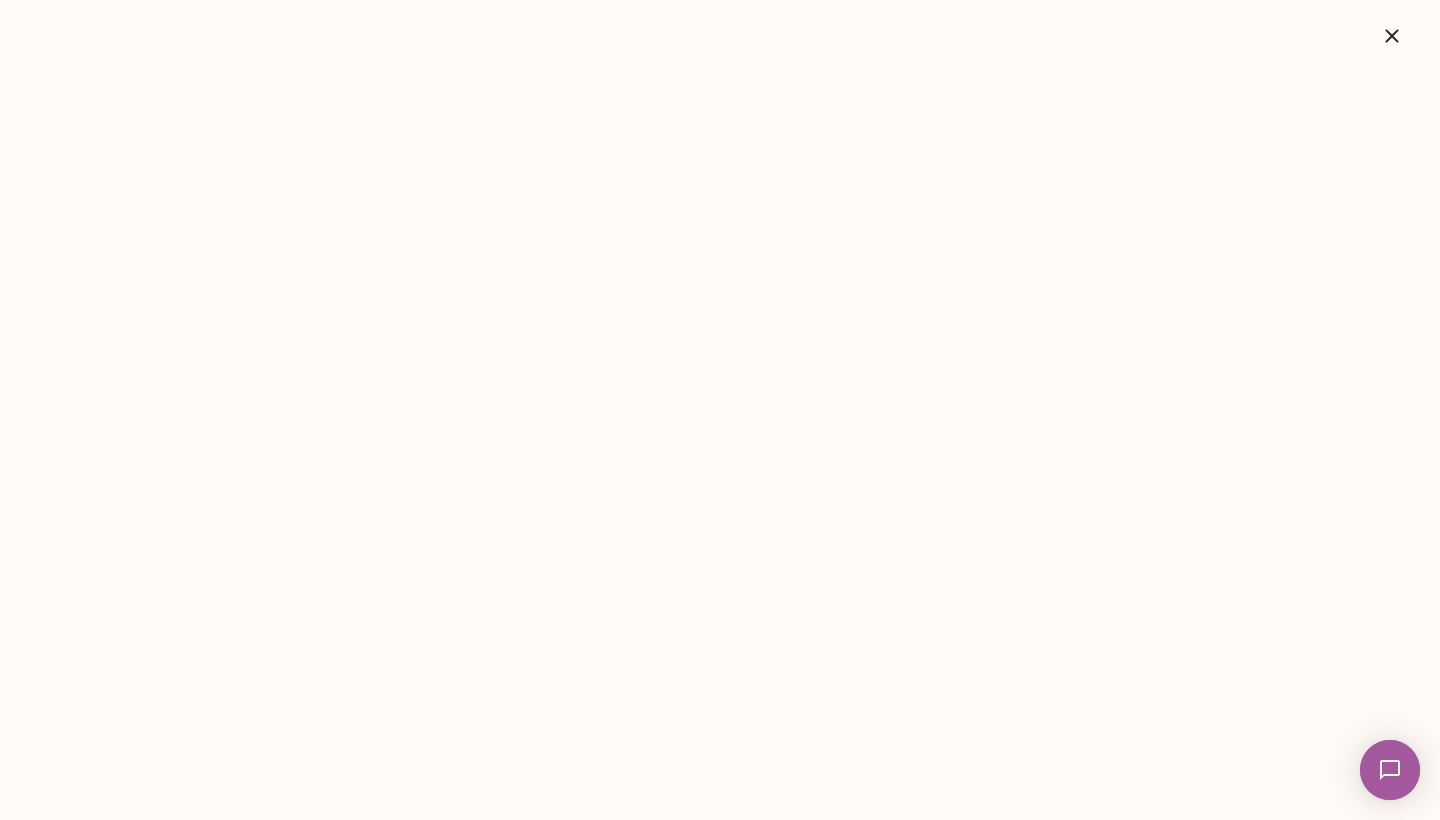 scroll, scrollTop: 0, scrollLeft: 0, axis: both 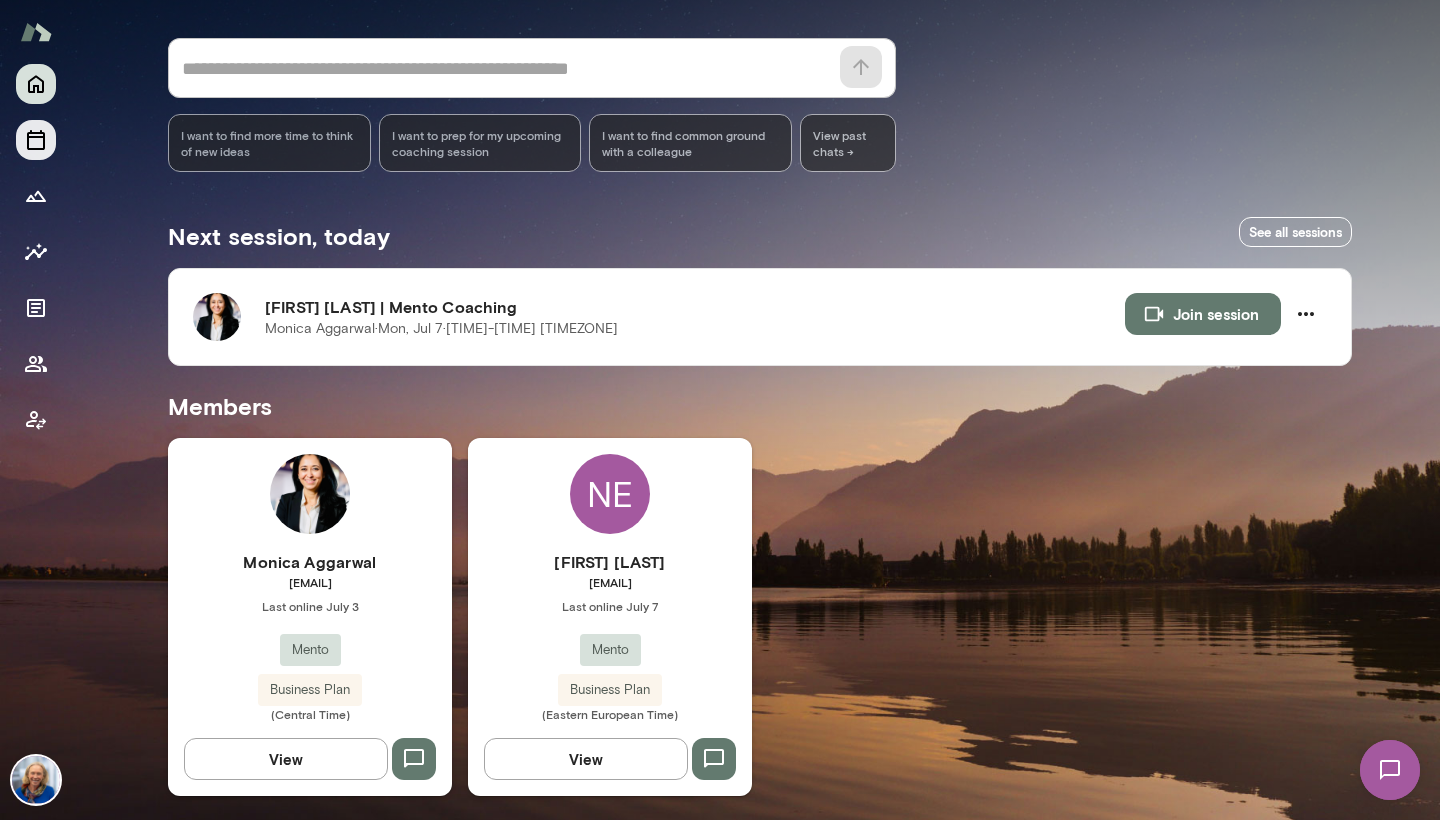 click at bounding box center [36, 140] 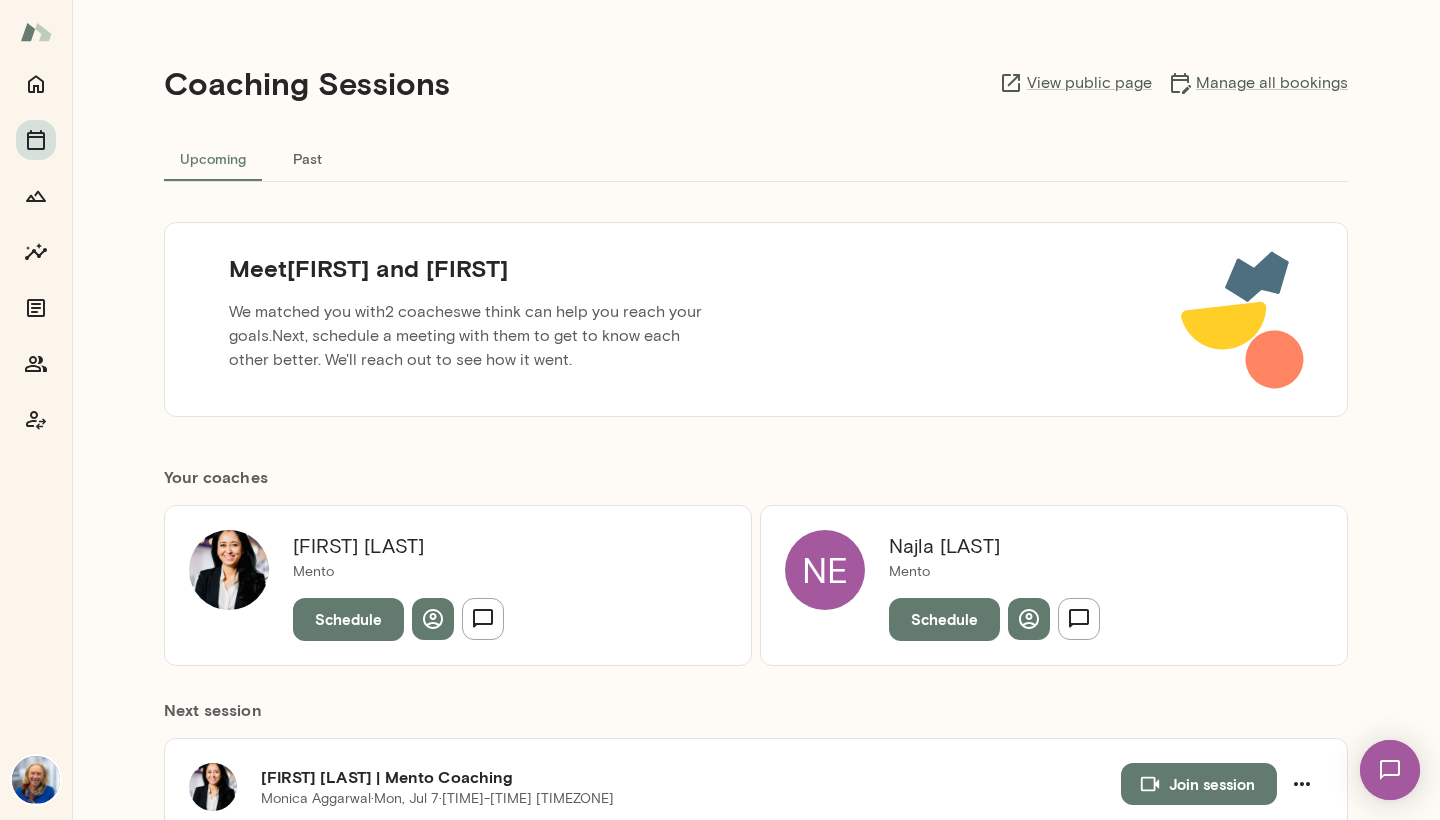 click on "Schedule" at bounding box center [944, 619] 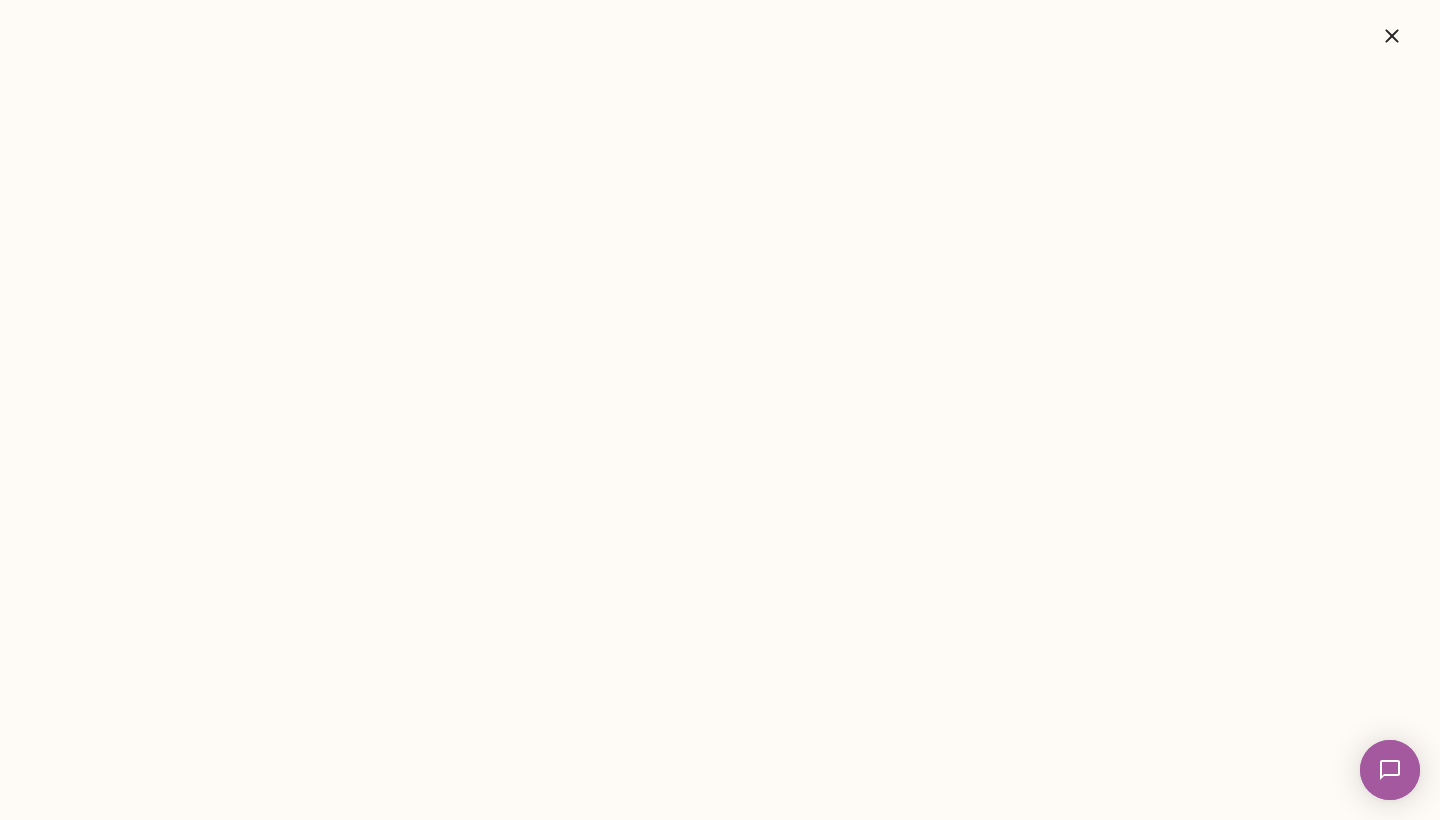 scroll, scrollTop: 0, scrollLeft: 0, axis: both 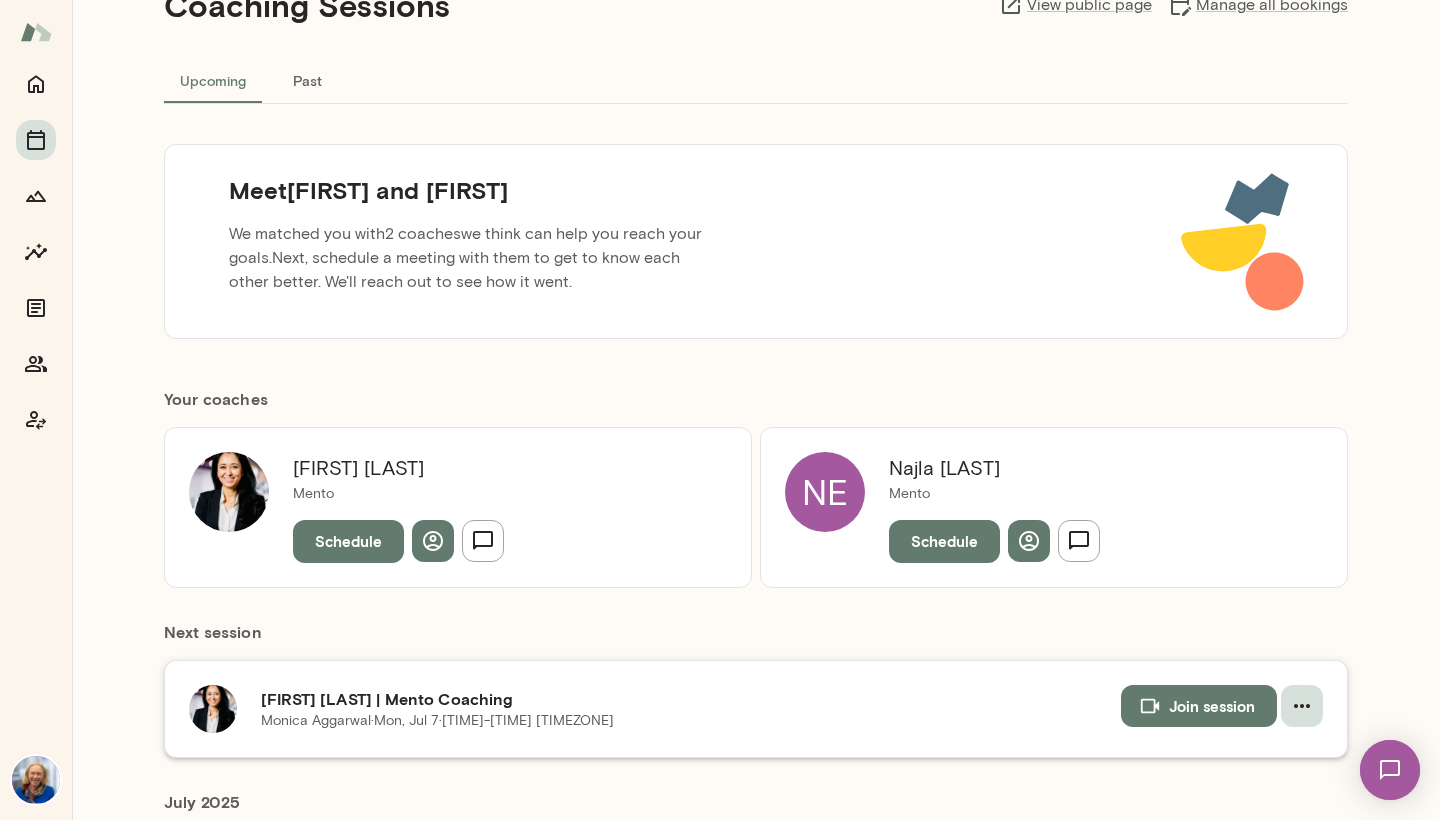 click at bounding box center [1302, 706] 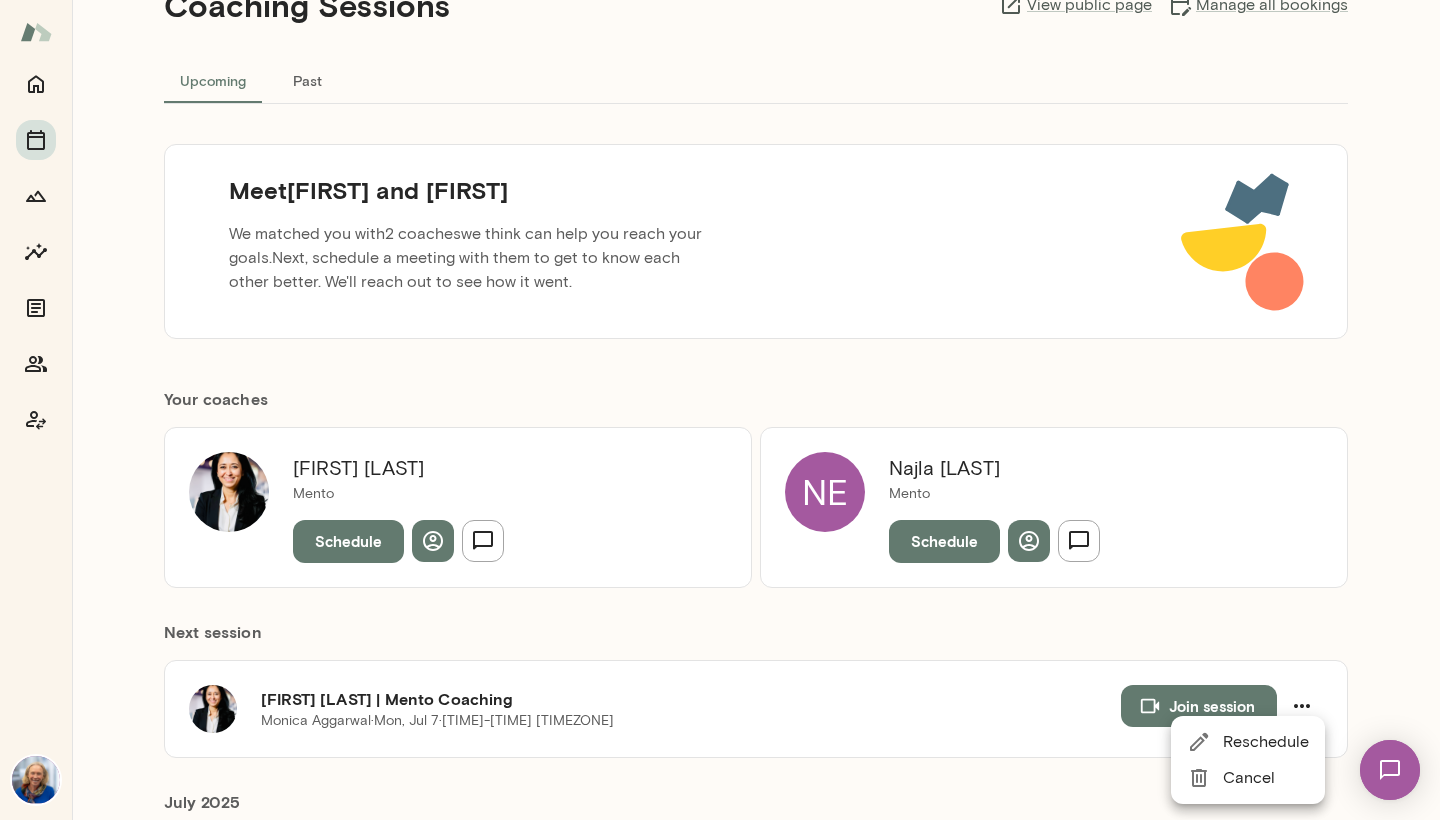 click at bounding box center [720, 410] 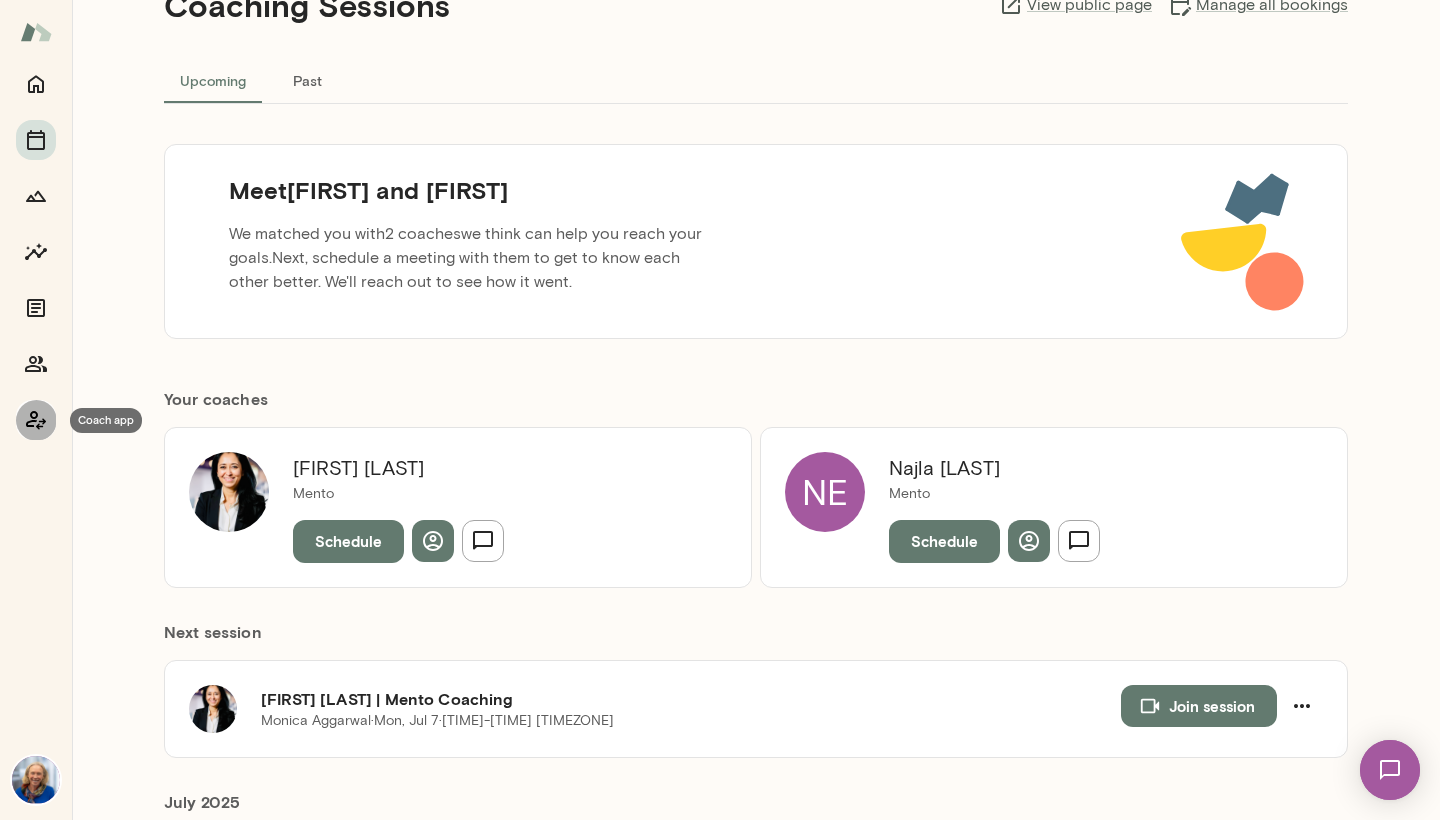 click at bounding box center [36, 420] 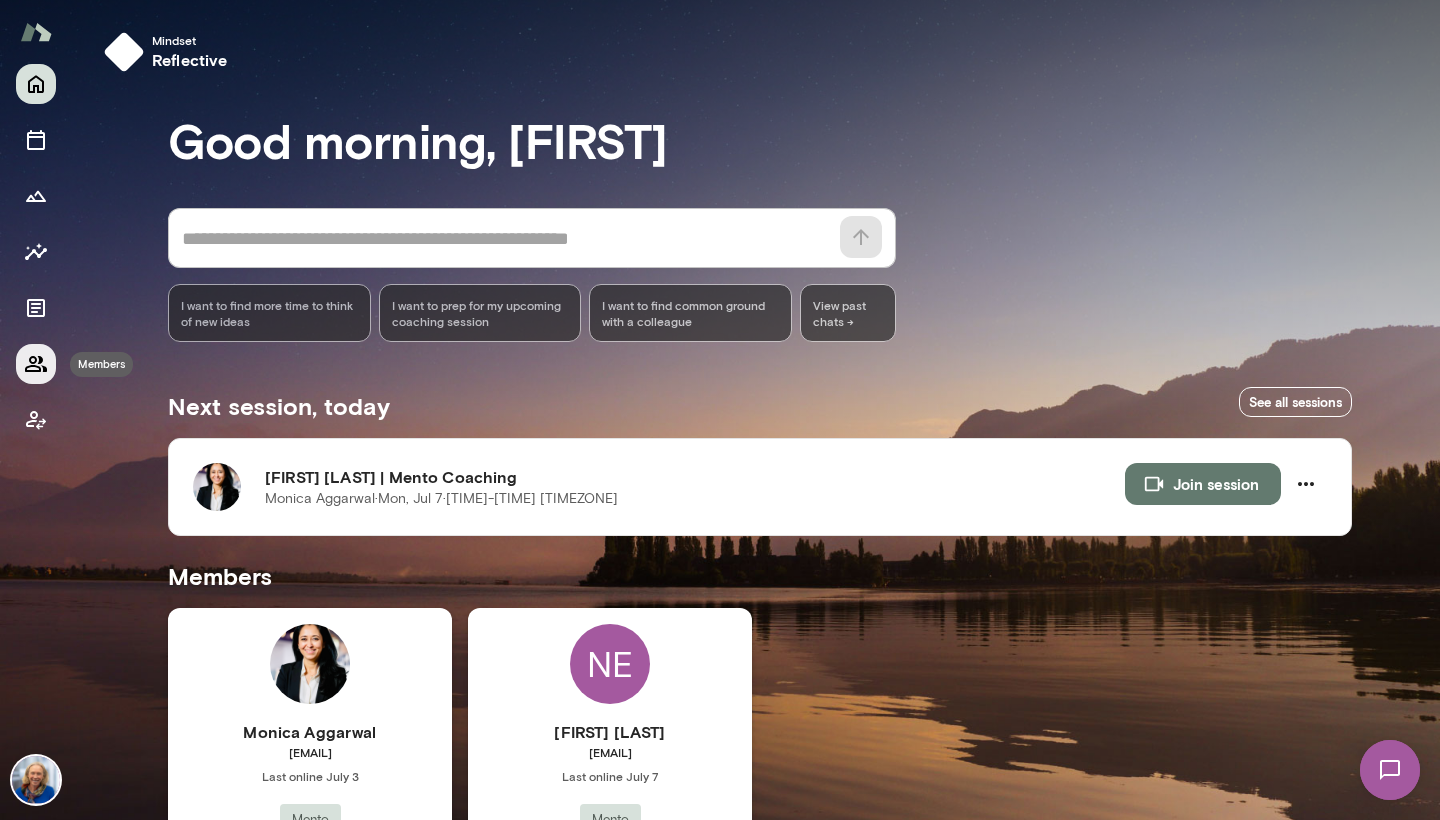 click at bounding box center [36, 364] 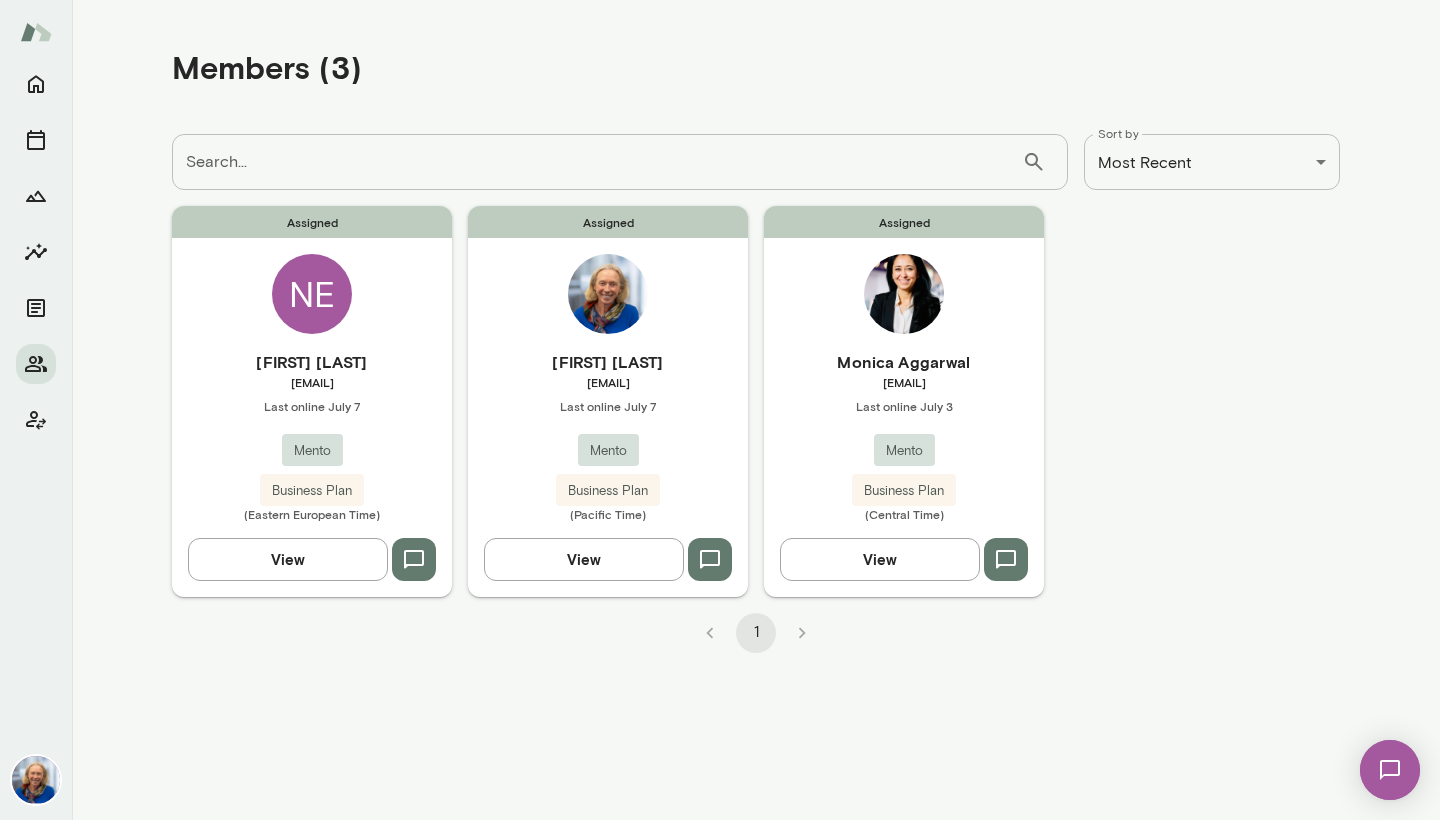 click on "[EMAIL]" at bounding box center [312, 382] 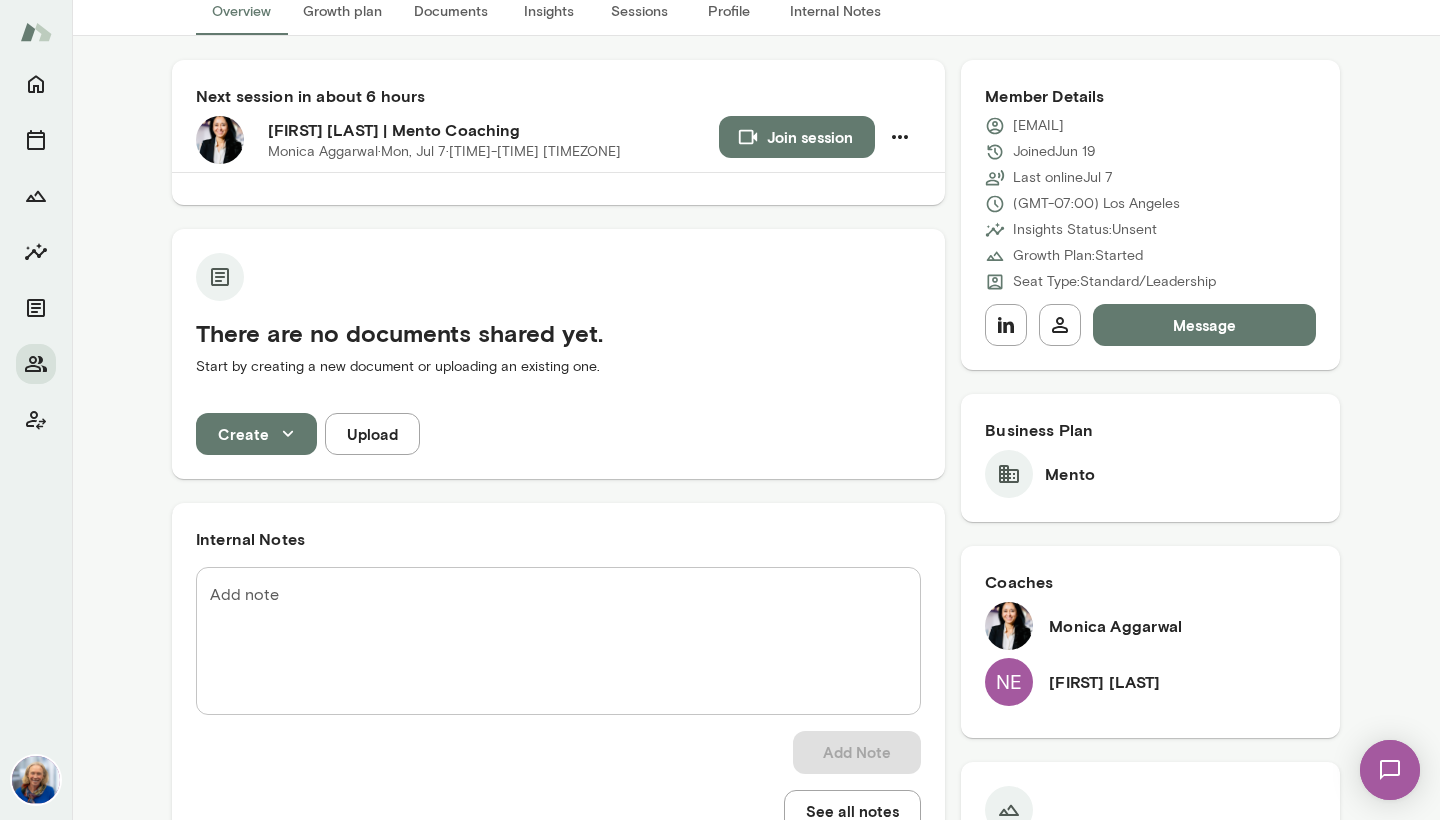 scroll, scrollTop: 52, scrollLeft: 0, axis: vertical 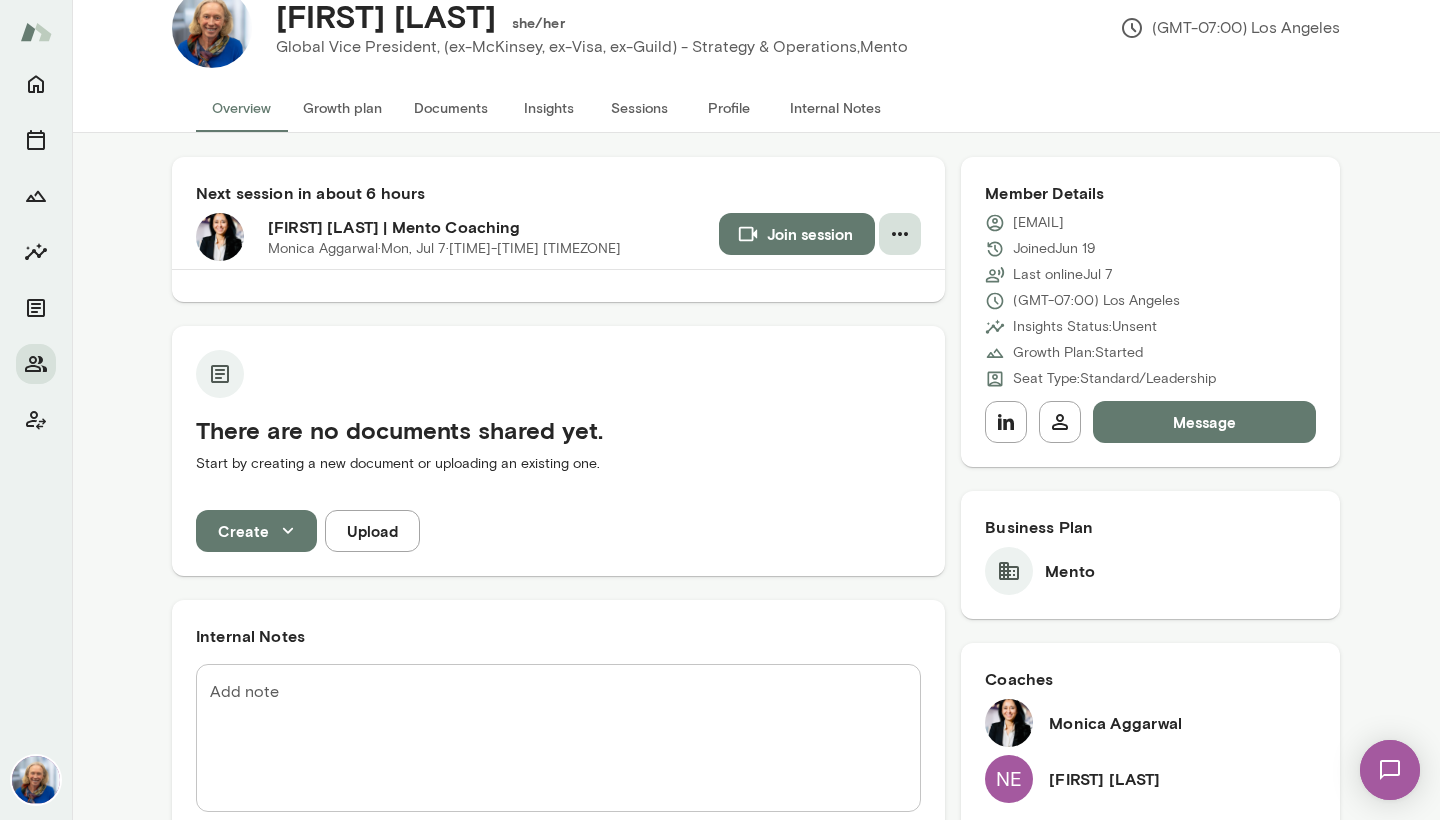 click at bounding box center (900, 234) 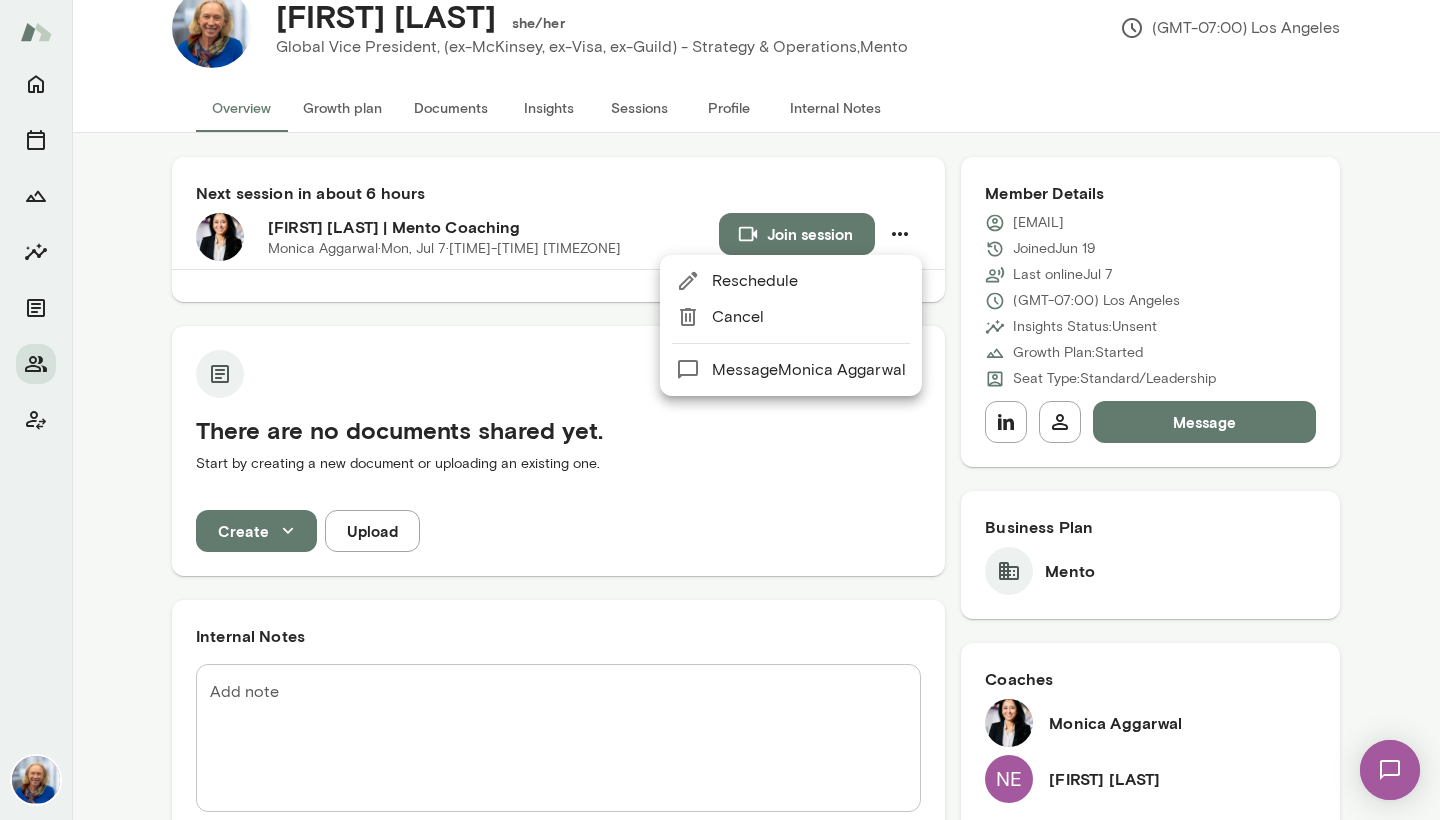 click at bounding box center (720, 410) 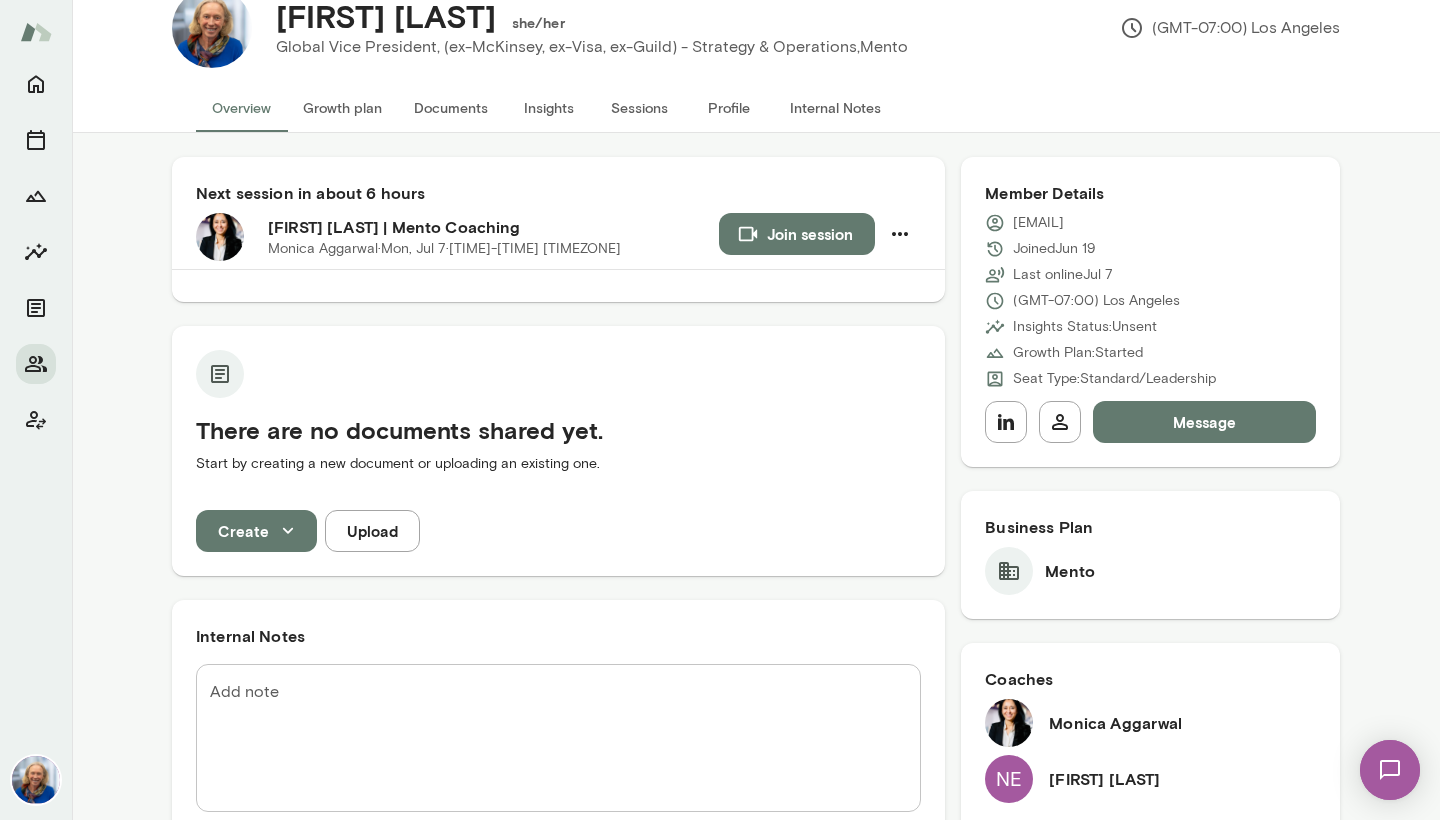 scroll, scrollTop: 0, scrollLeft: 0, axis: both 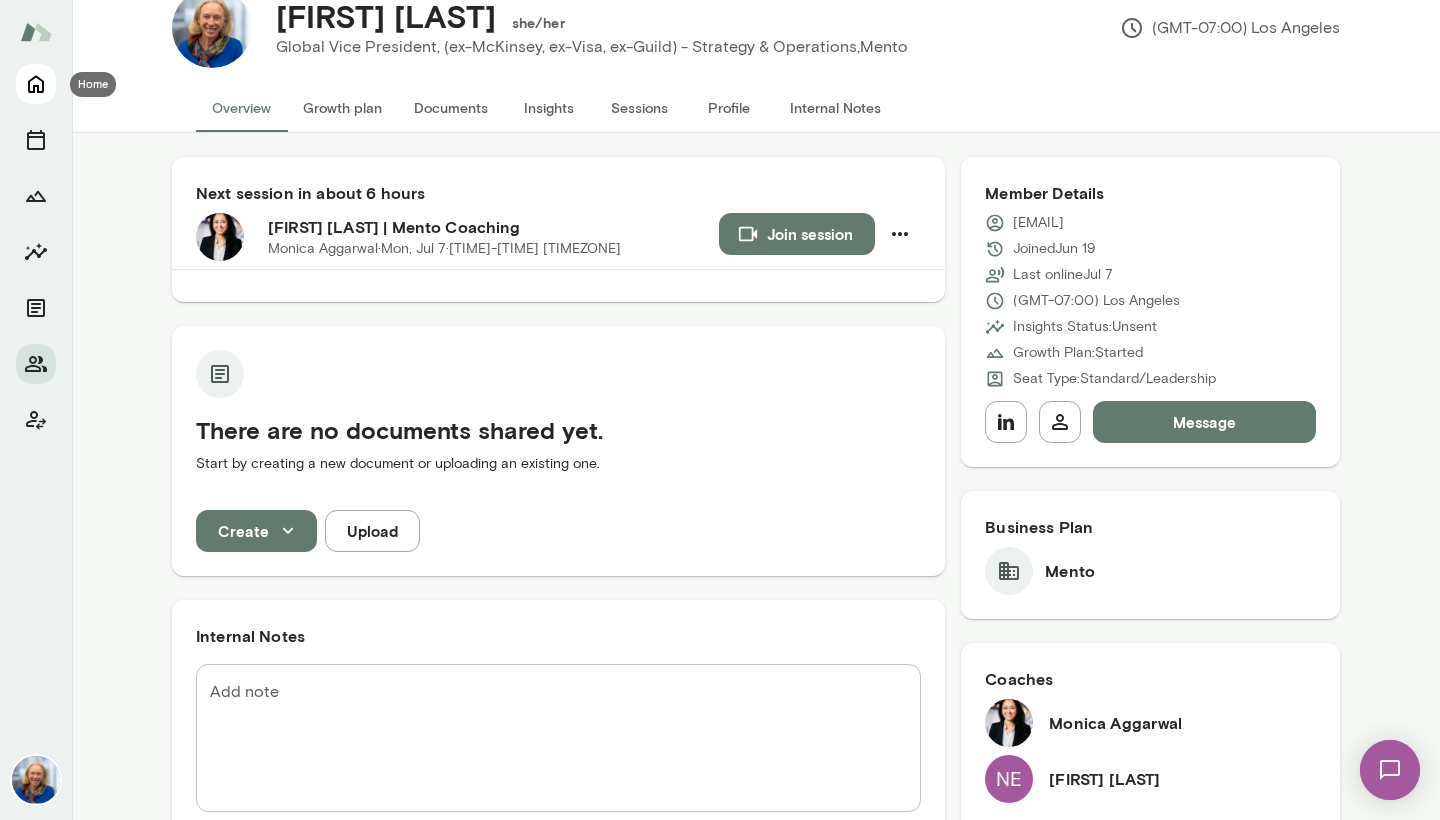click at bounding box center [36, 85] 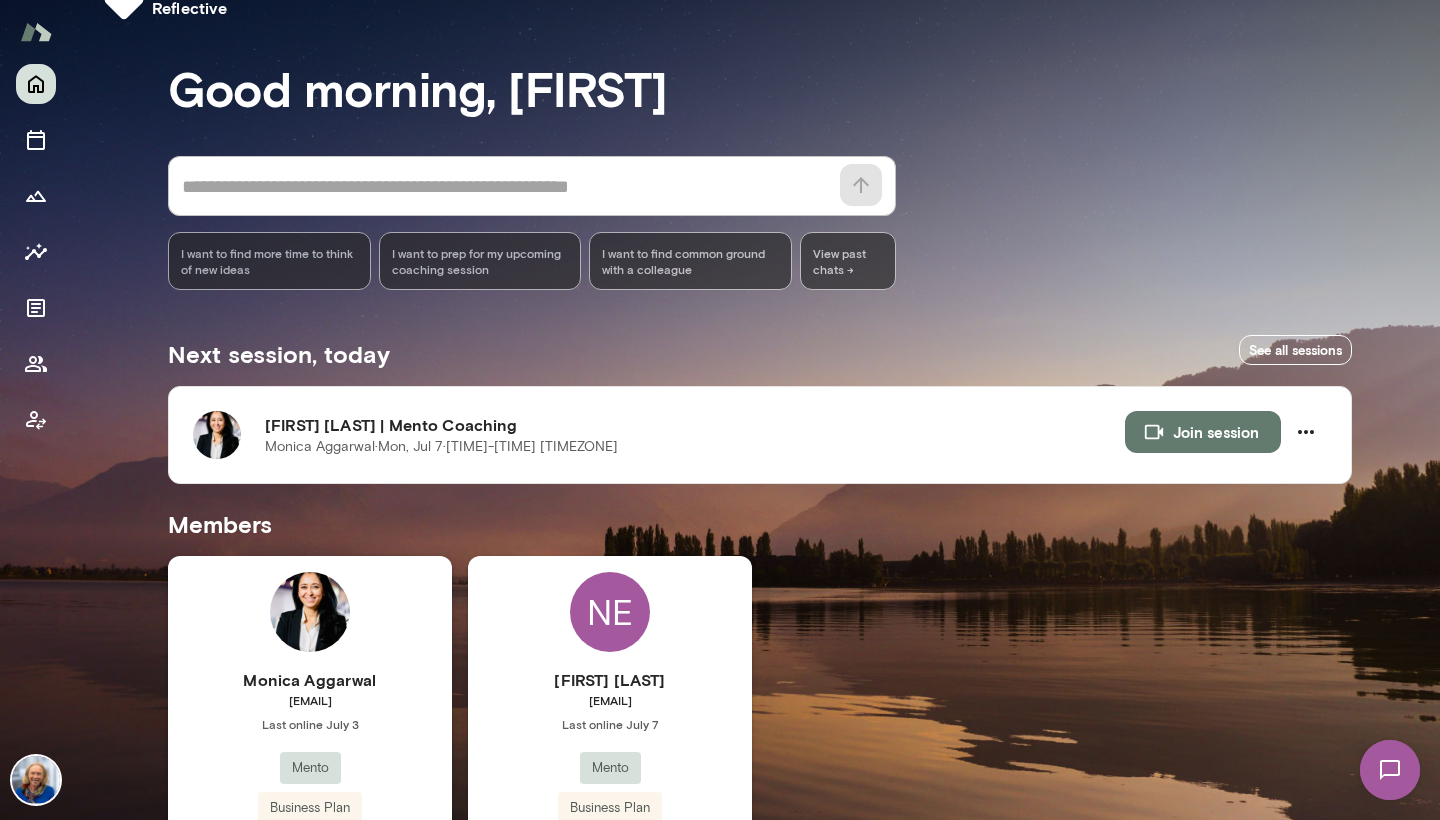 click on "[EMAIL]" at bounding box center (310, 700) 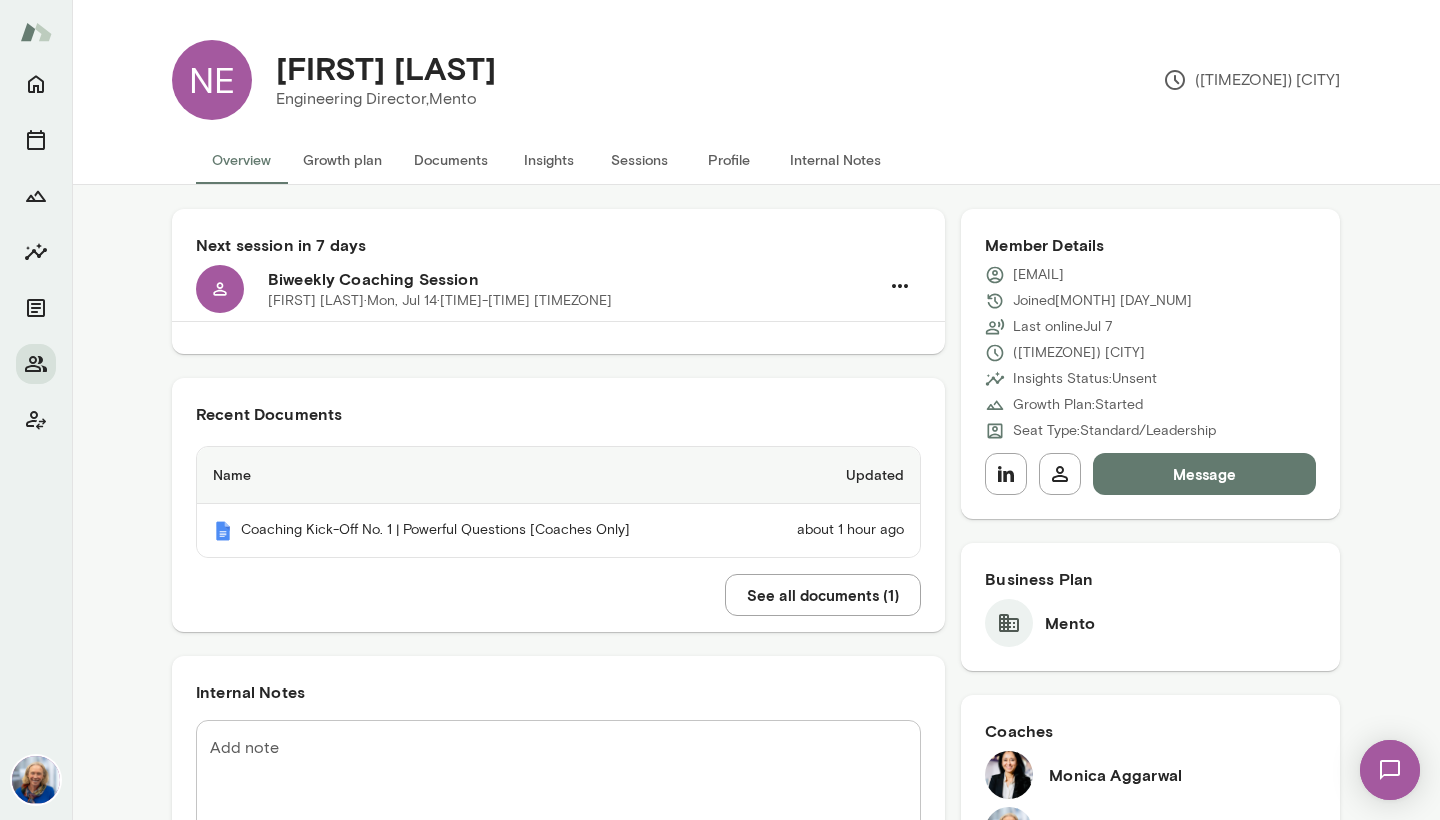 scroll, scrollTop: 0, scrollLeft: 0, axis: both 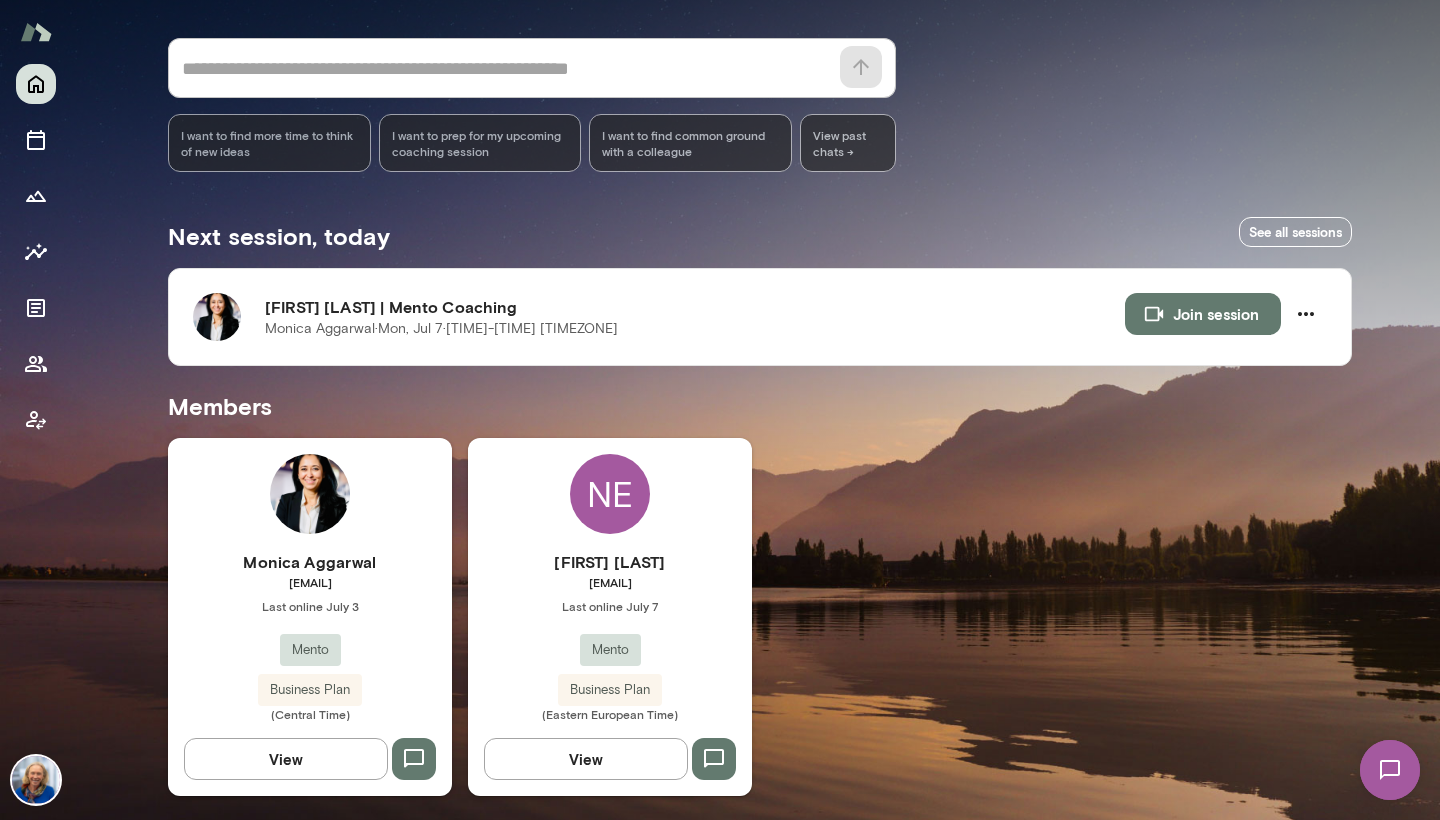 click on "[EMAIL]" at bounding box center [310, 582] 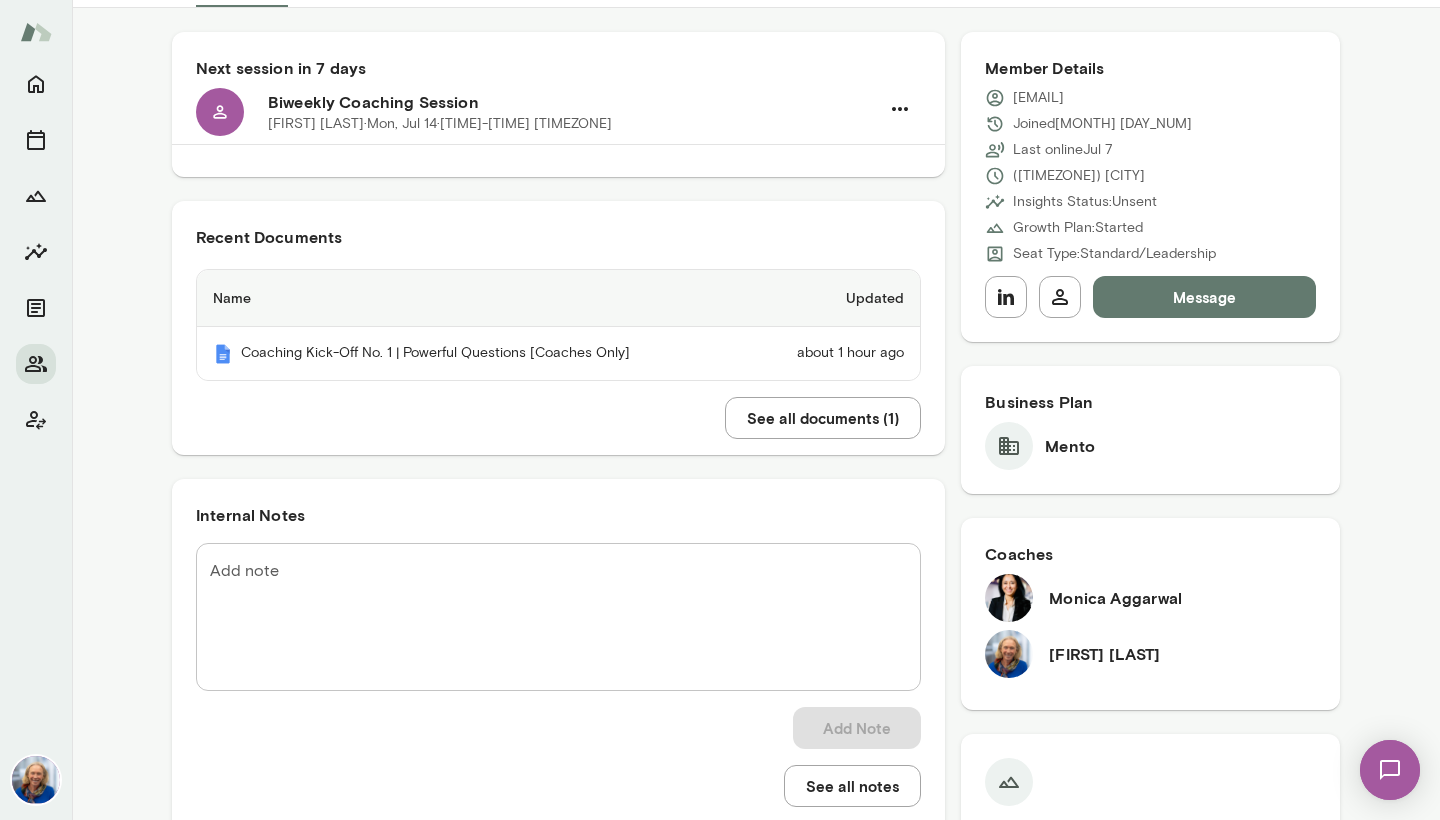 scroll, scrollTop: 183, scrollLeft: 0, axis: vertical 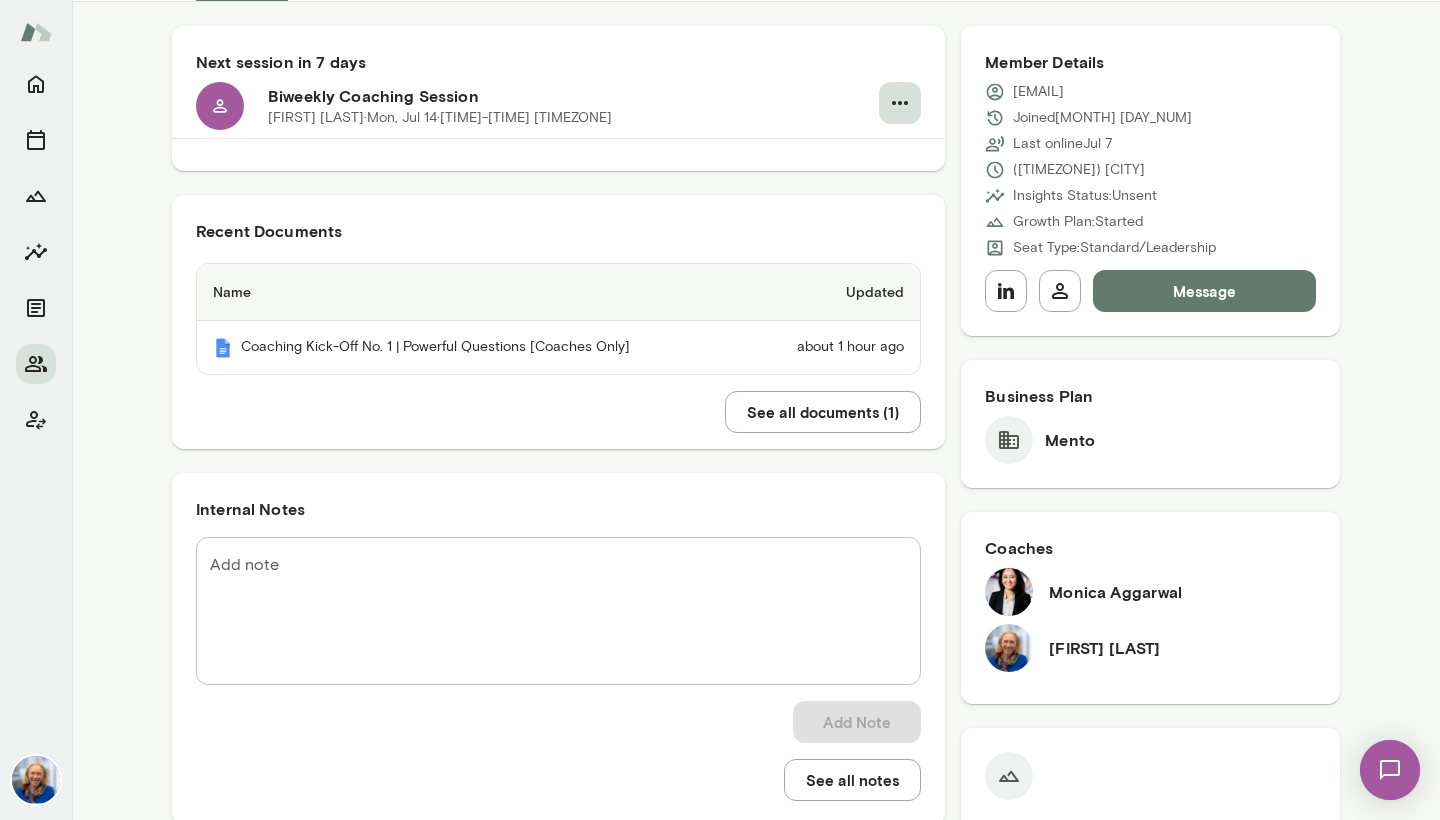 click at bounding box center [900, 103] 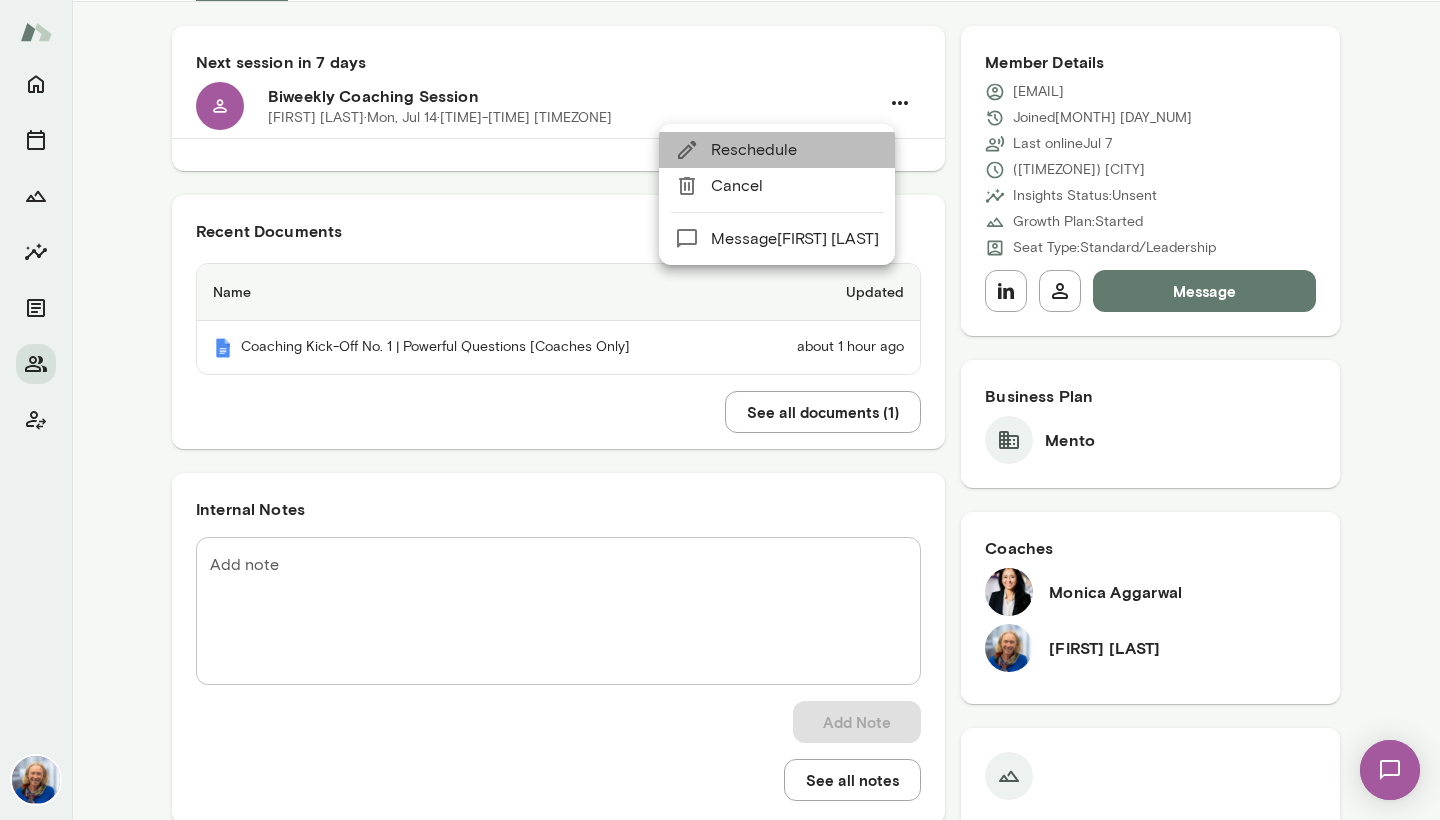 click on "Reschedule" at bounding box center (795, 150) 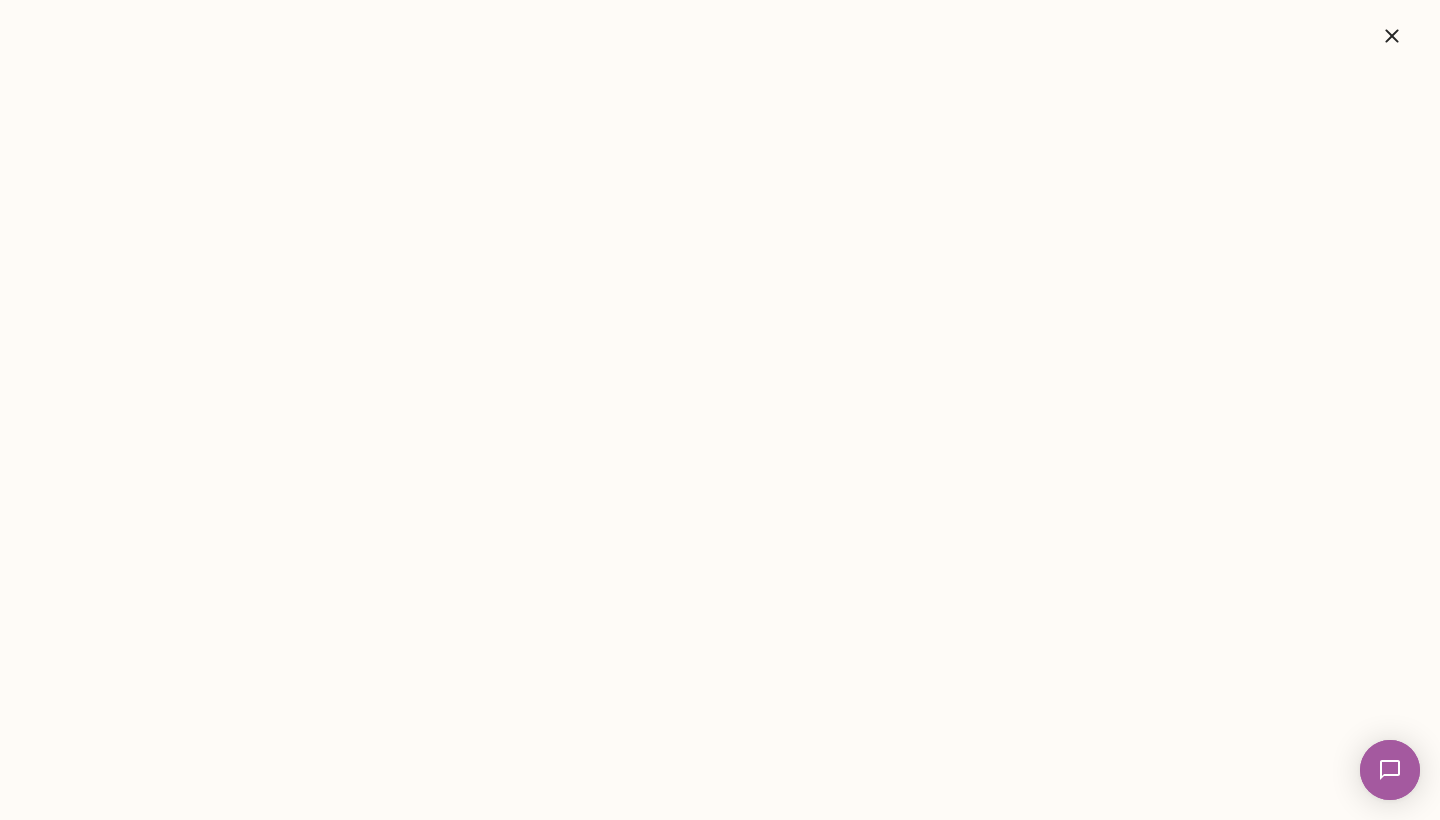 scroll, scrollTop: 0, scrollLeft: 0, axis: both 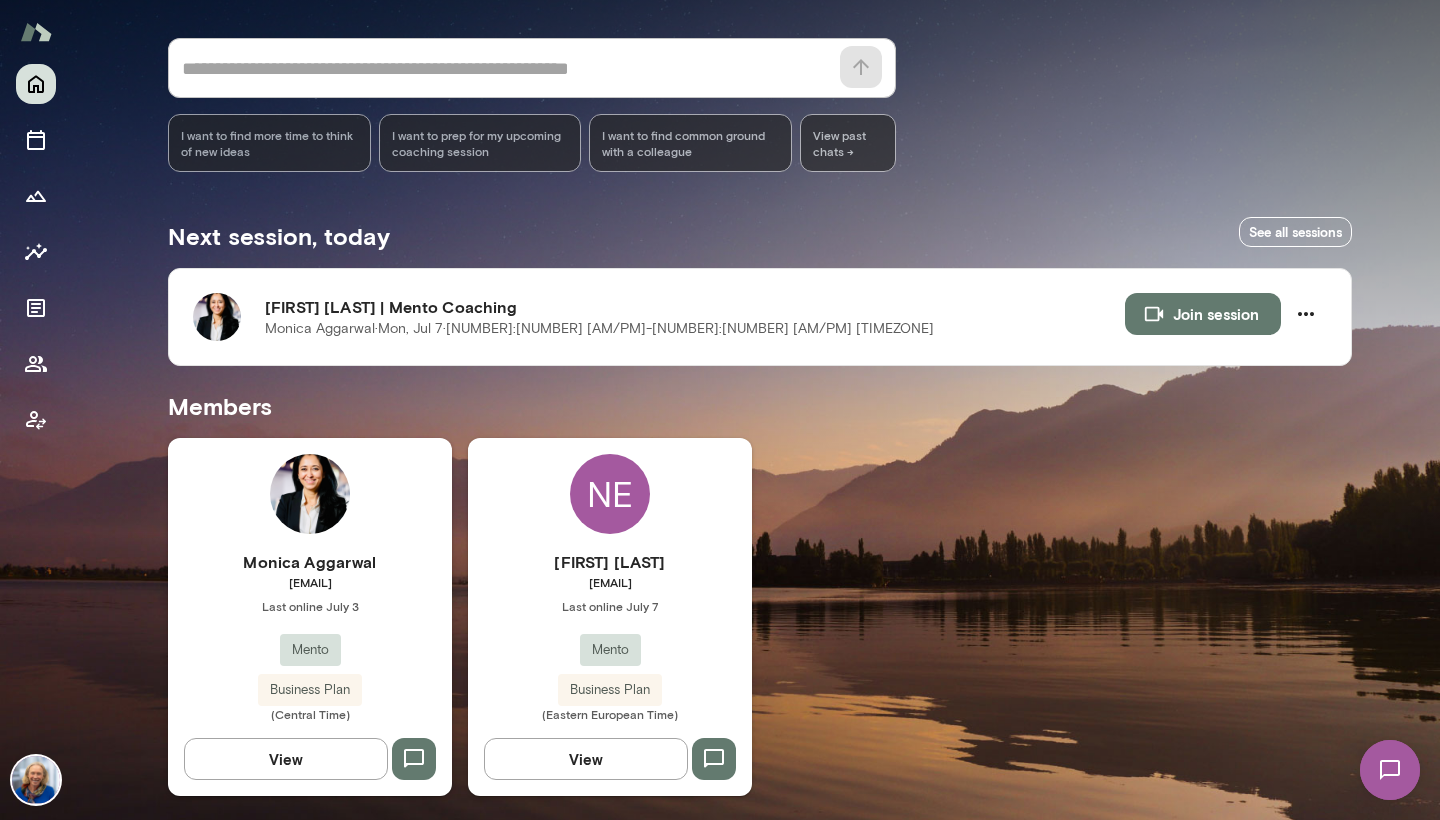 click on "Last online July 7" at bounding box center (310, 606) 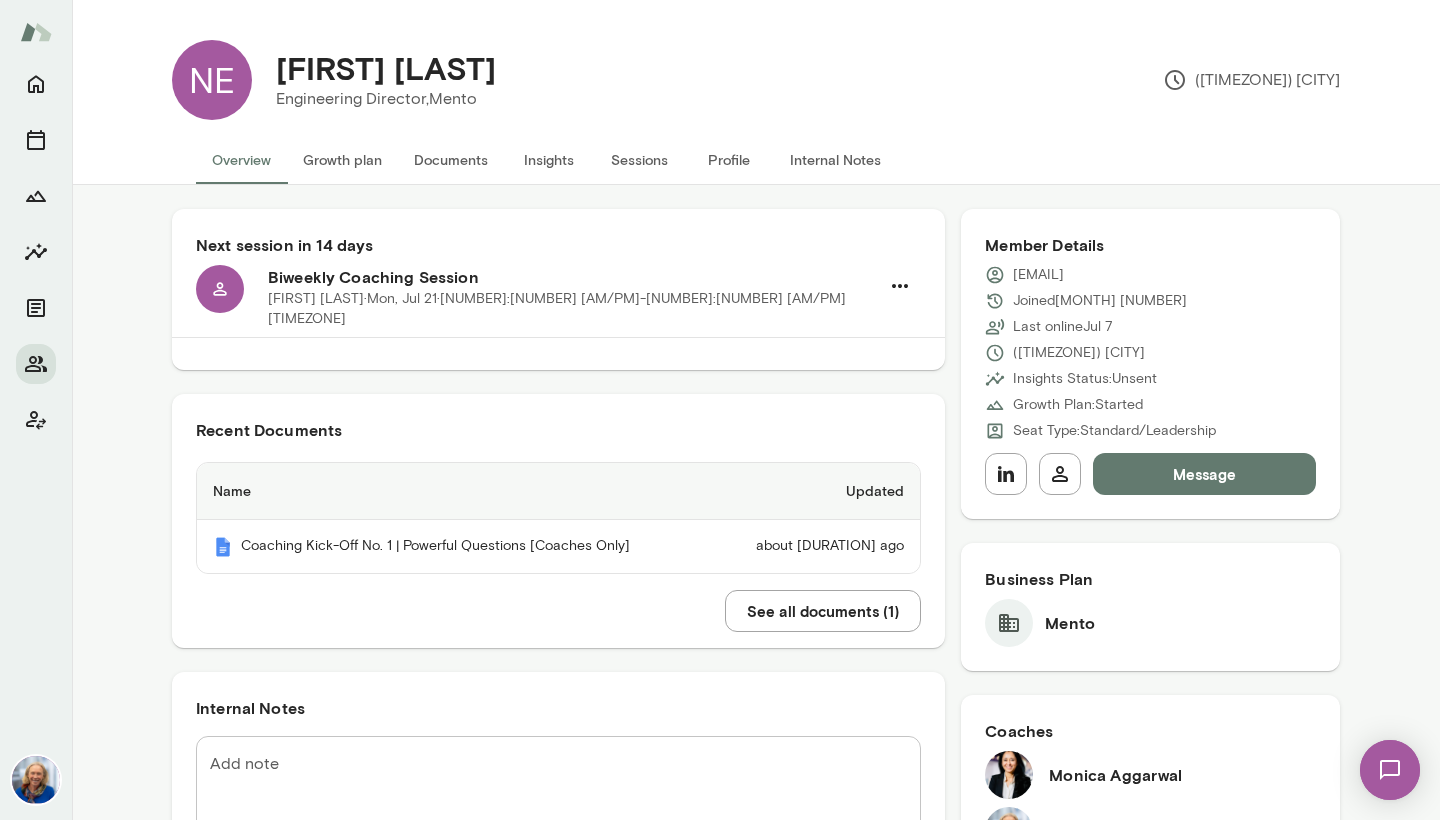 scroll, scrollTop: 0, scrollLeft: 0, axis: both 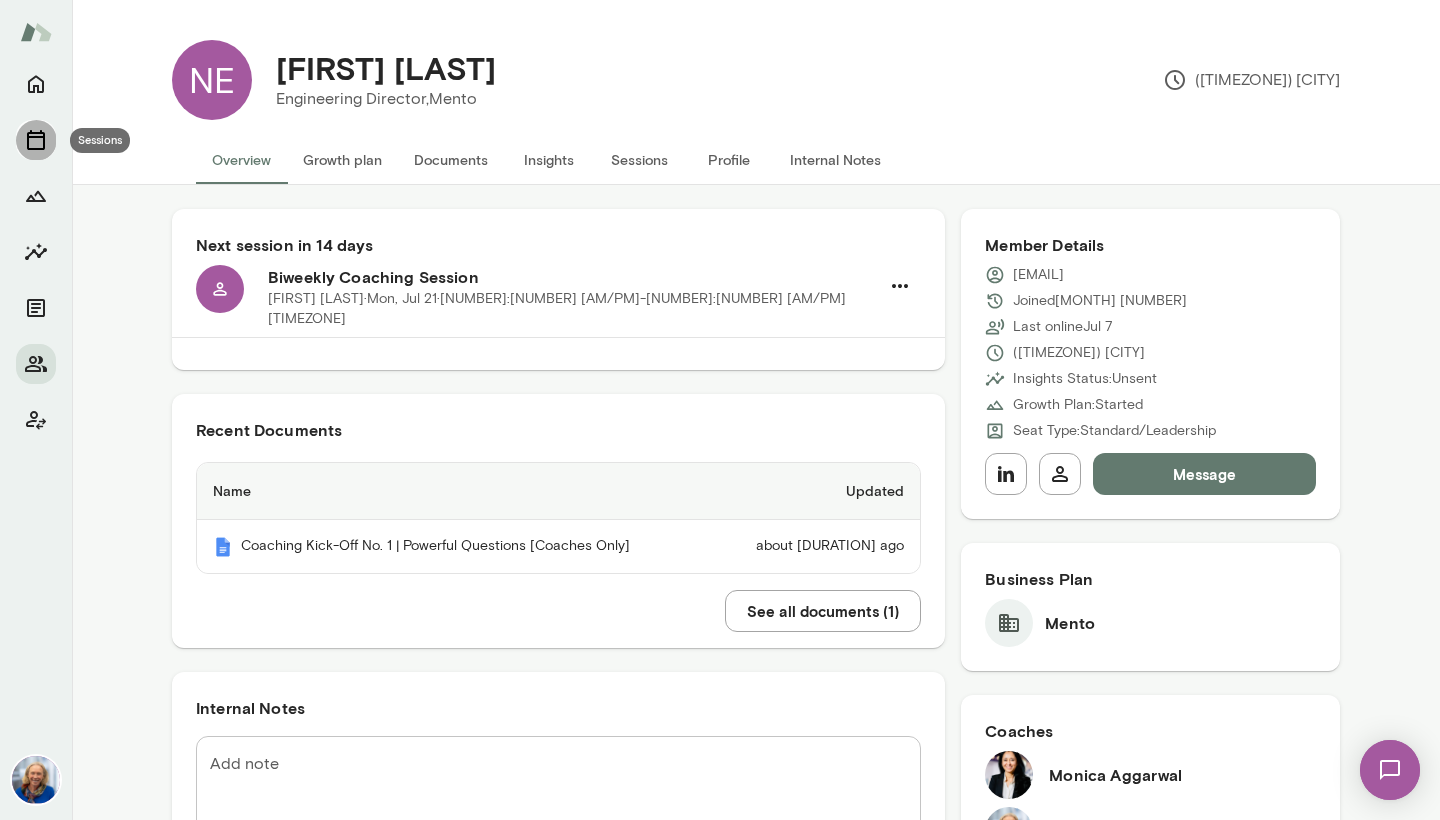 click at bounding box center (36, 140) 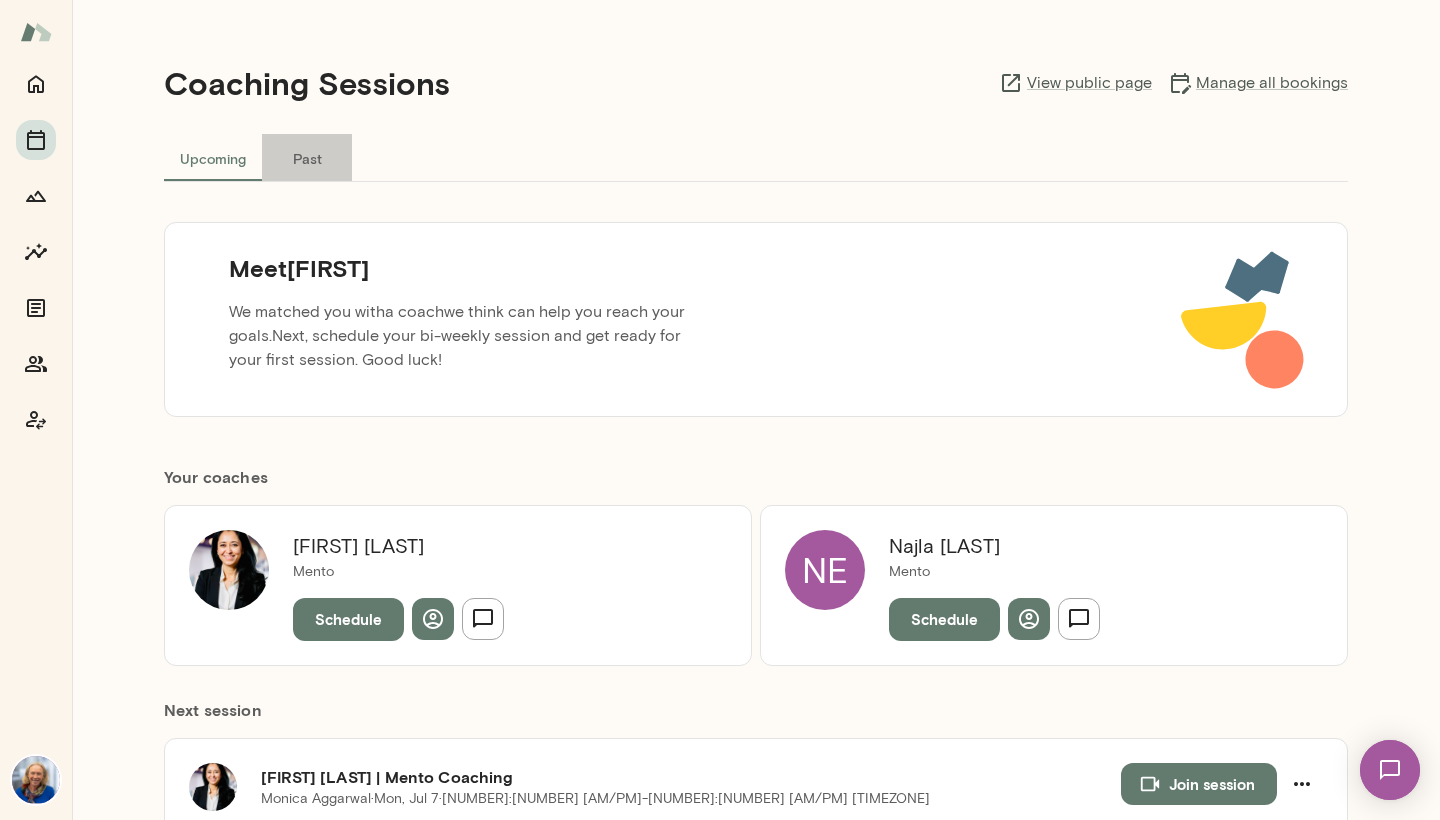 click on "Past" at bounding box center [307, 158] 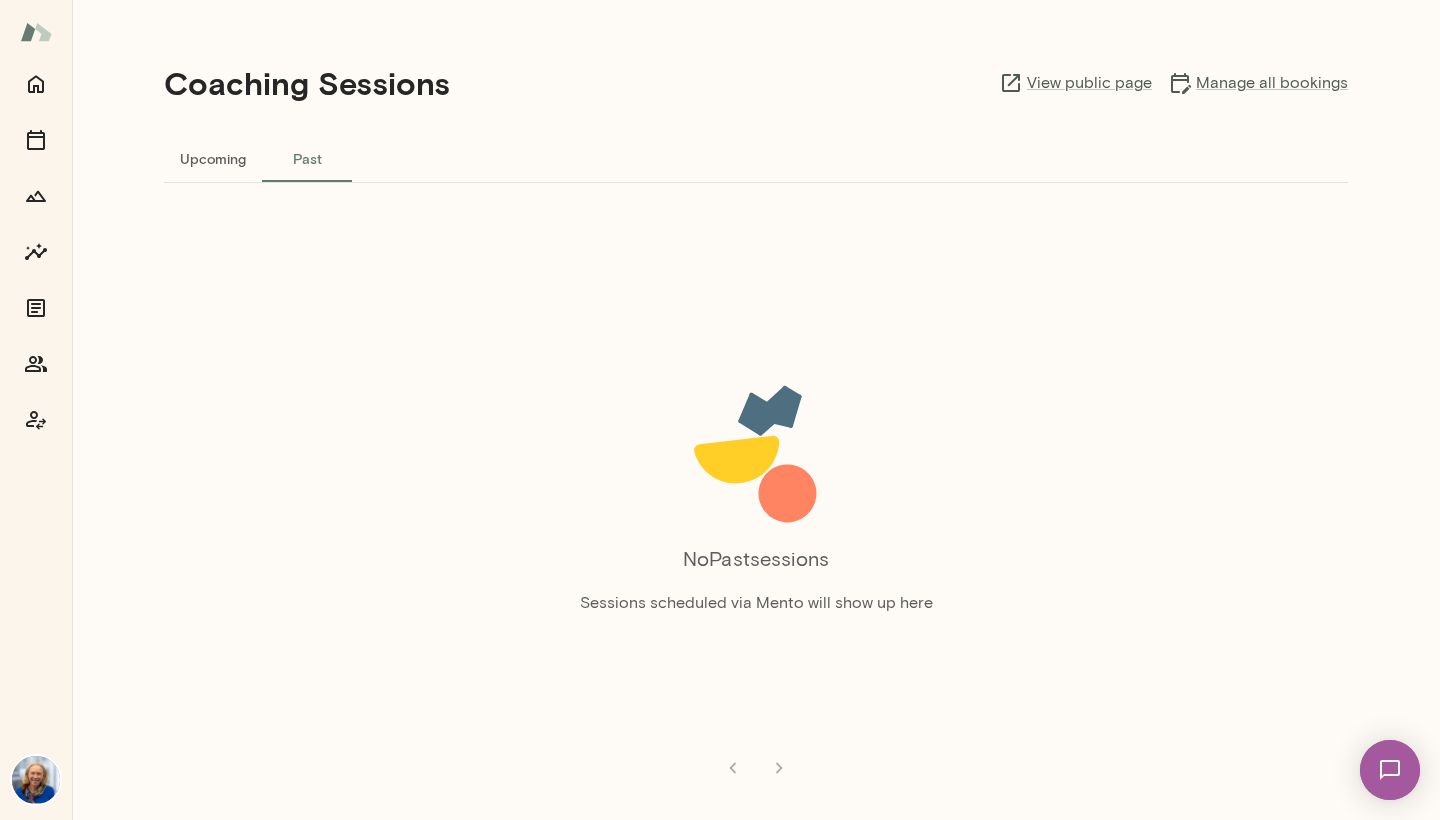 click on "Upcoming" at bounding box center [213, 158] 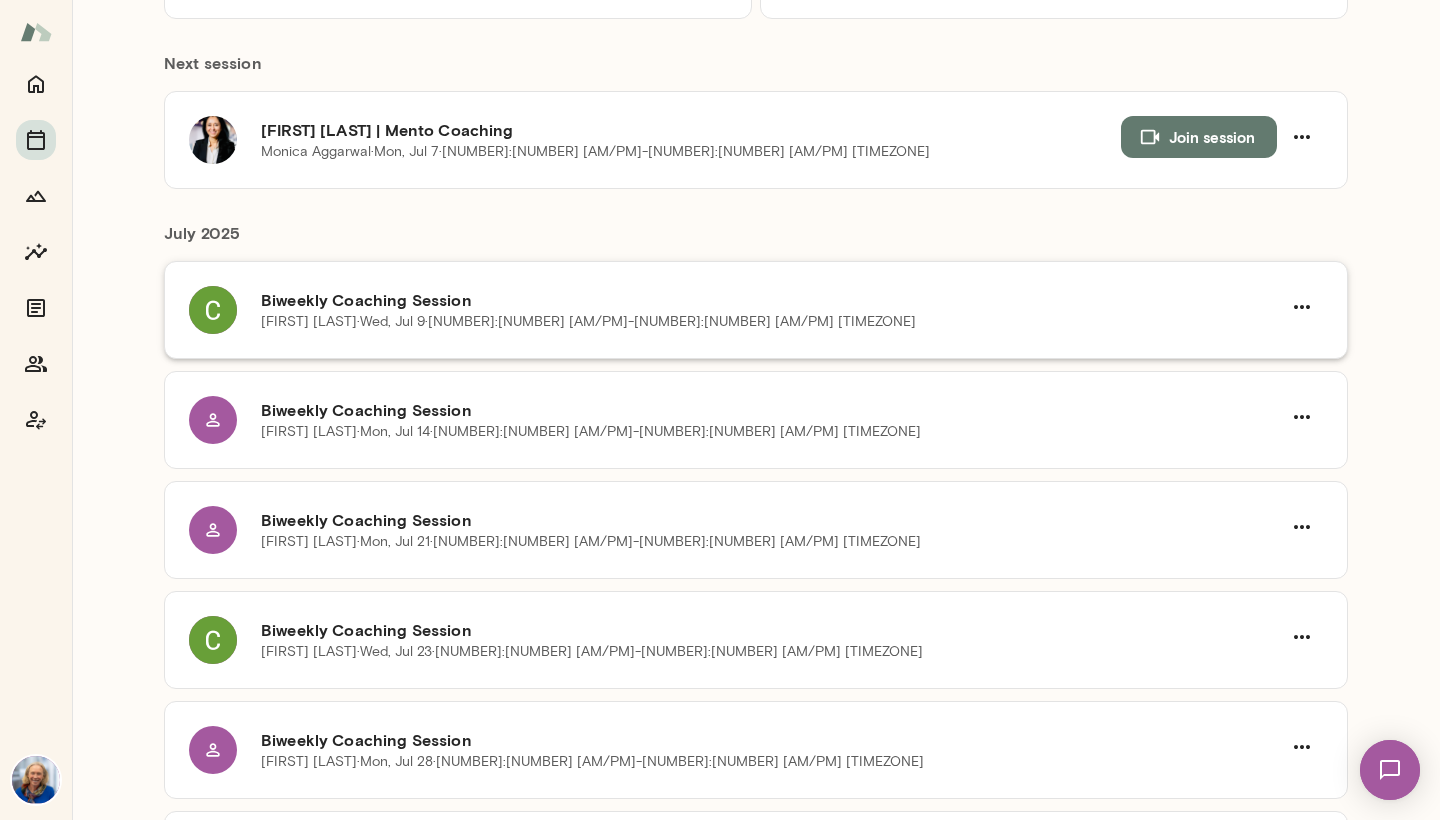 scroll, scrollTop: 655, scrollLeft: 0, axis: vertical 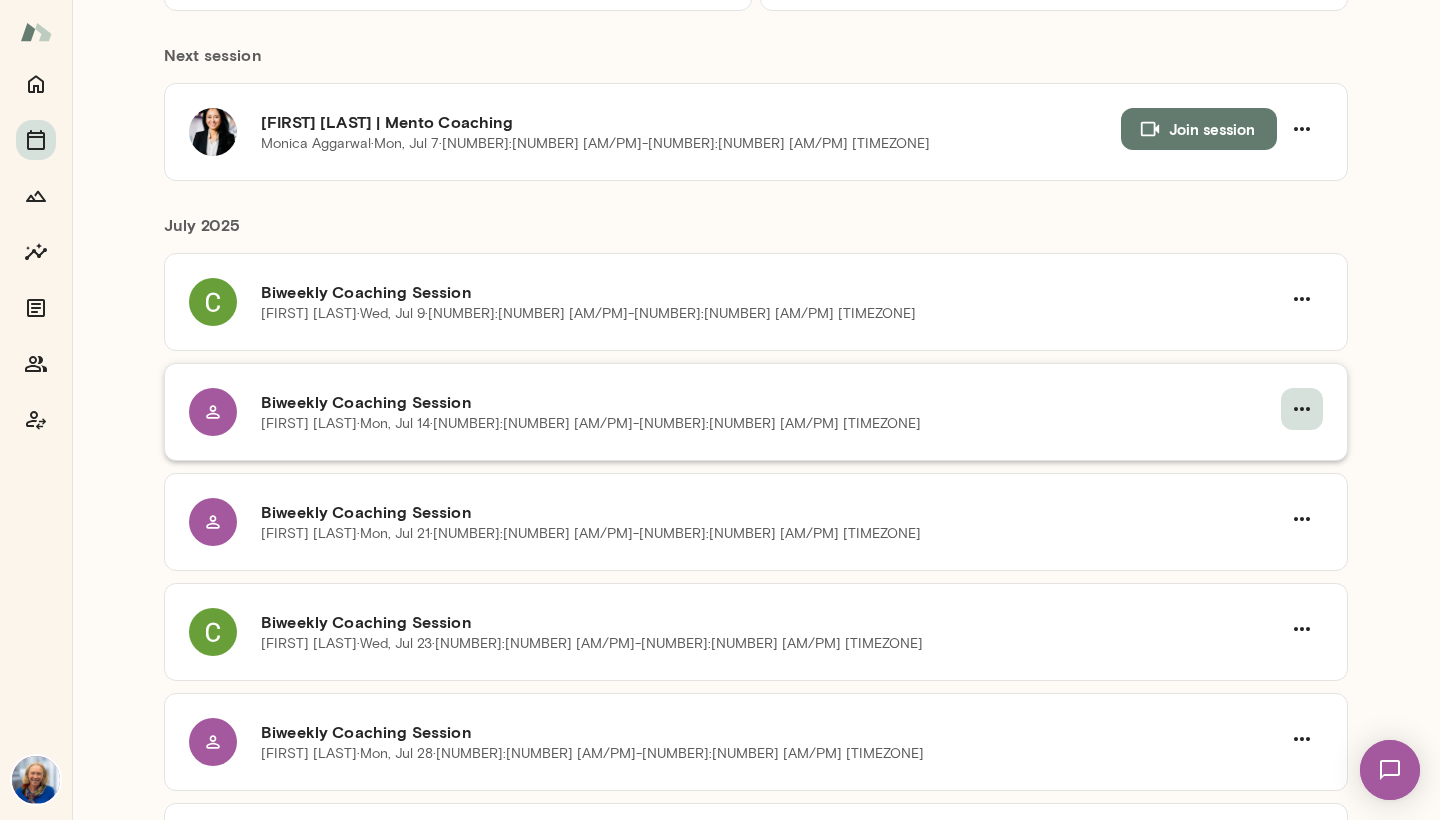 click at bounding box center (1302, 129) 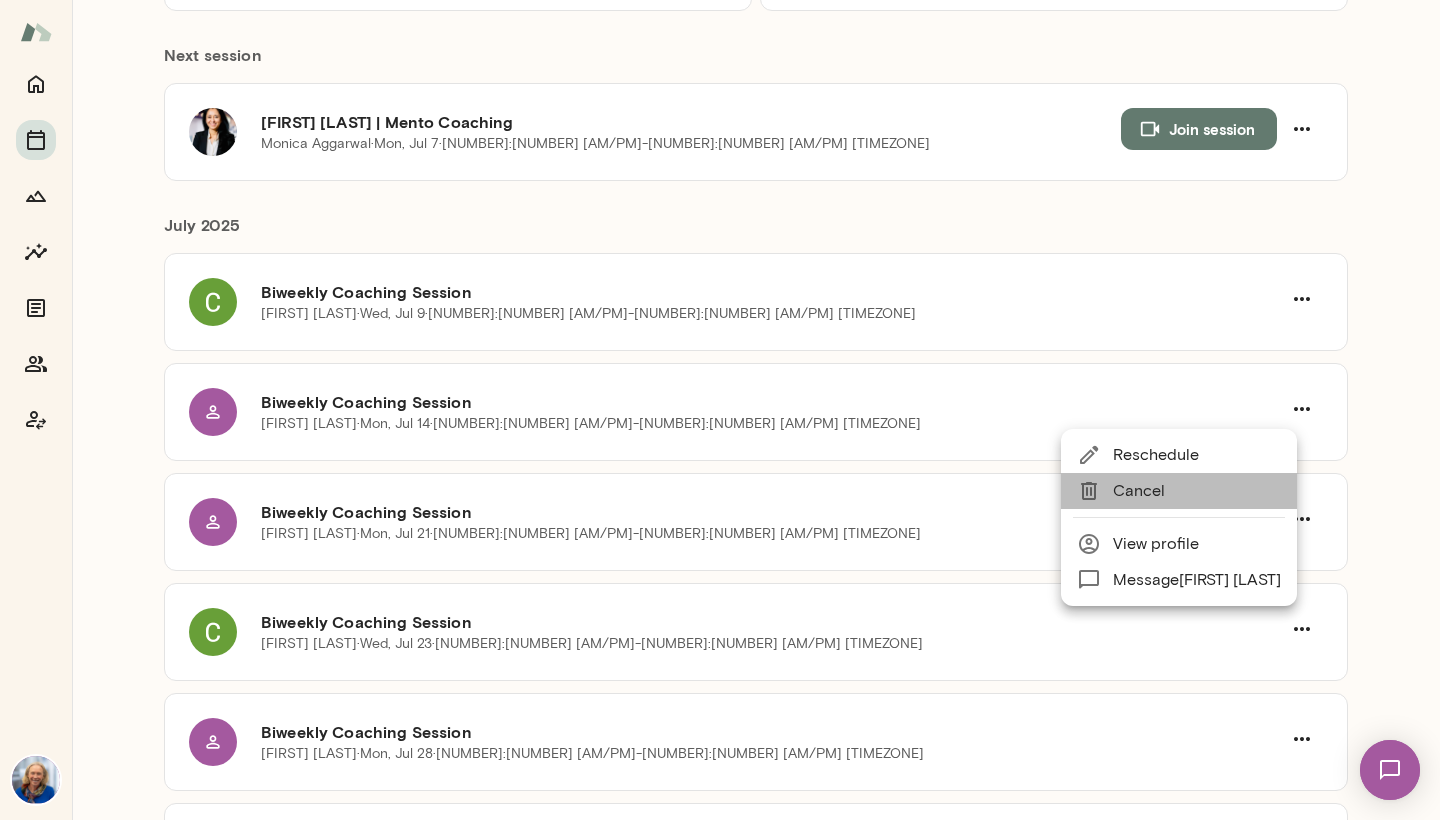 click on "Cancel" at bounding box center [1179, 491] 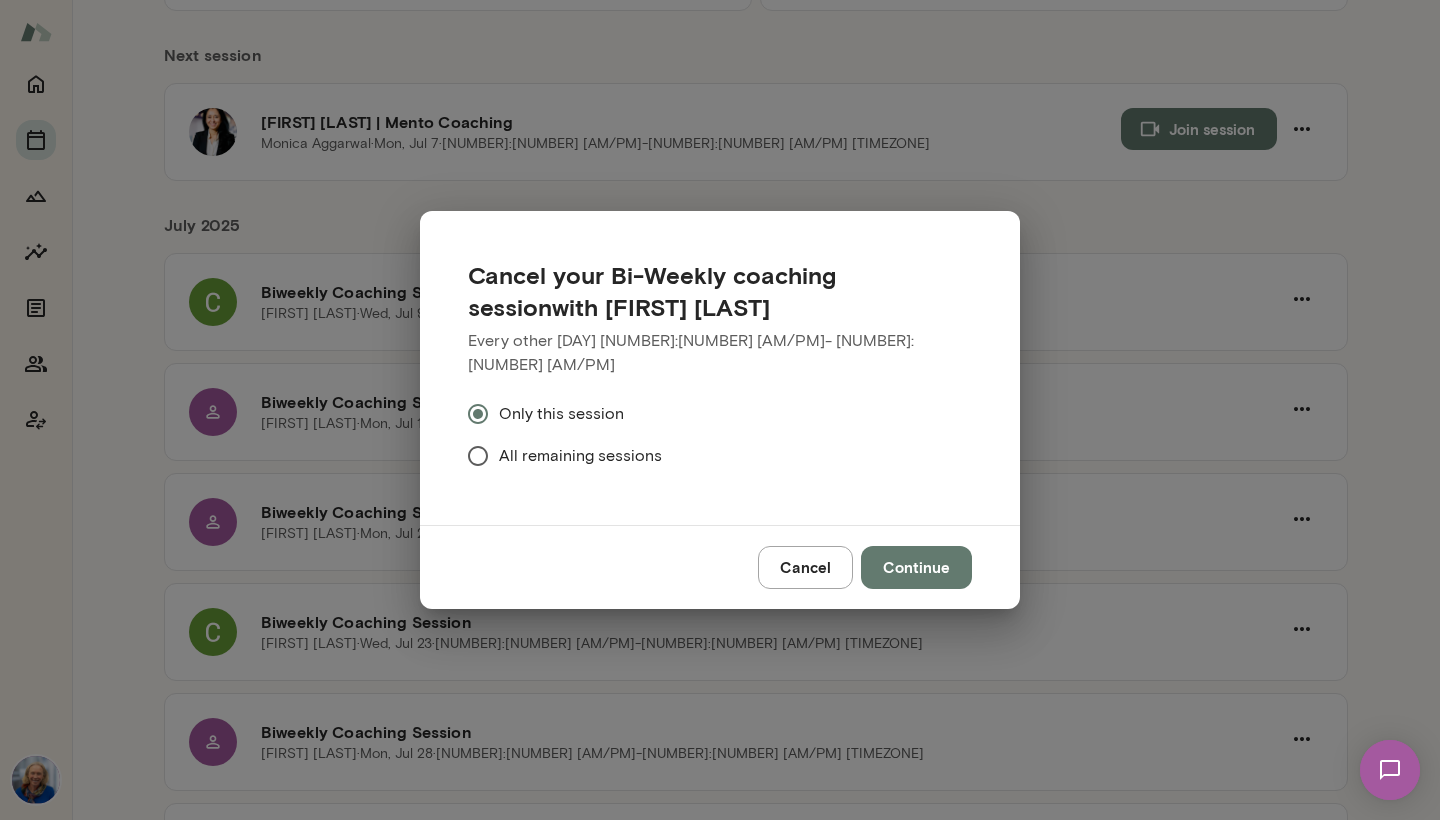 click on "All remaining sessions" at bounding box center (561, 414) 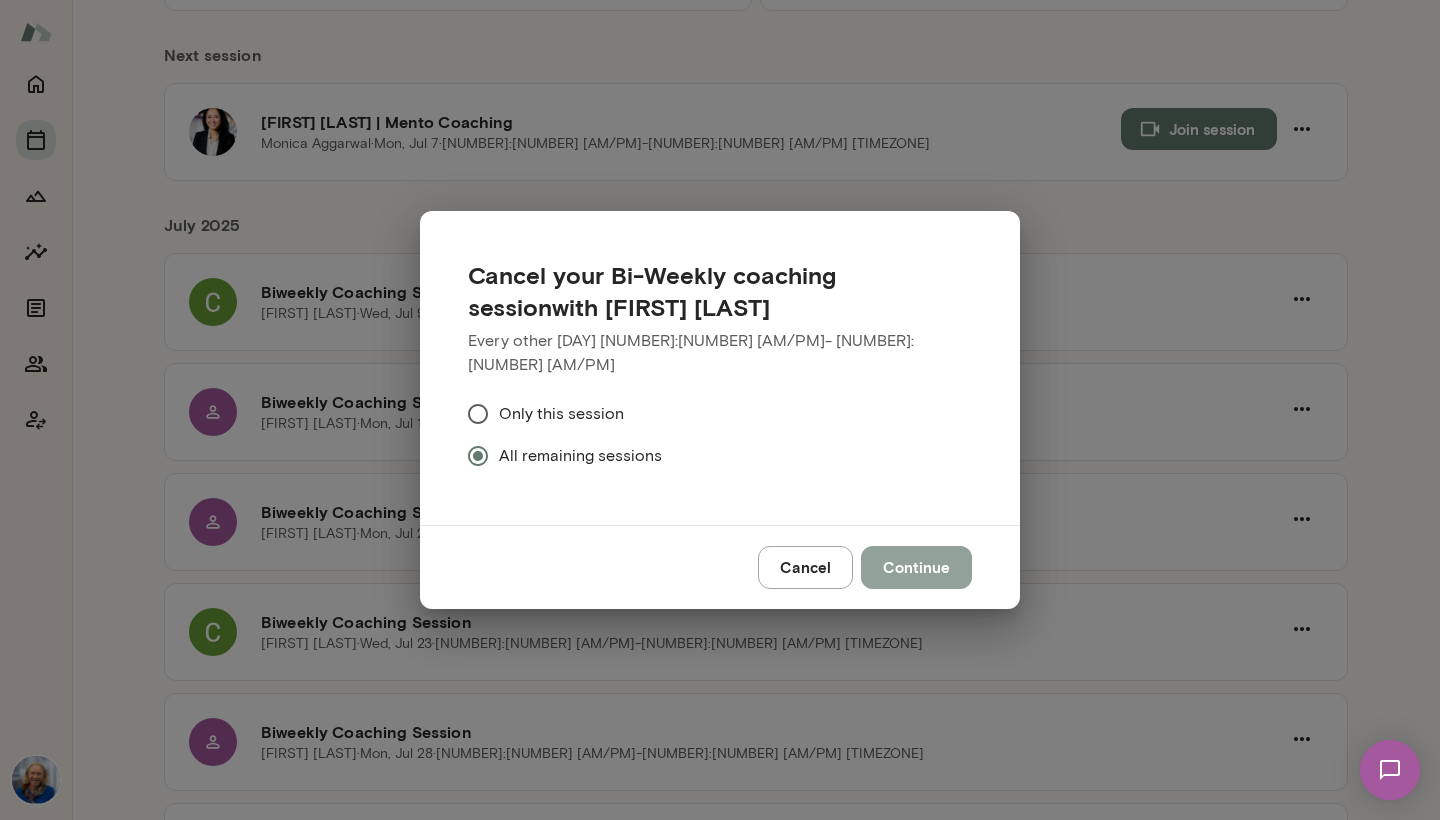 click on "Continue" at bounding box center (916, 567) 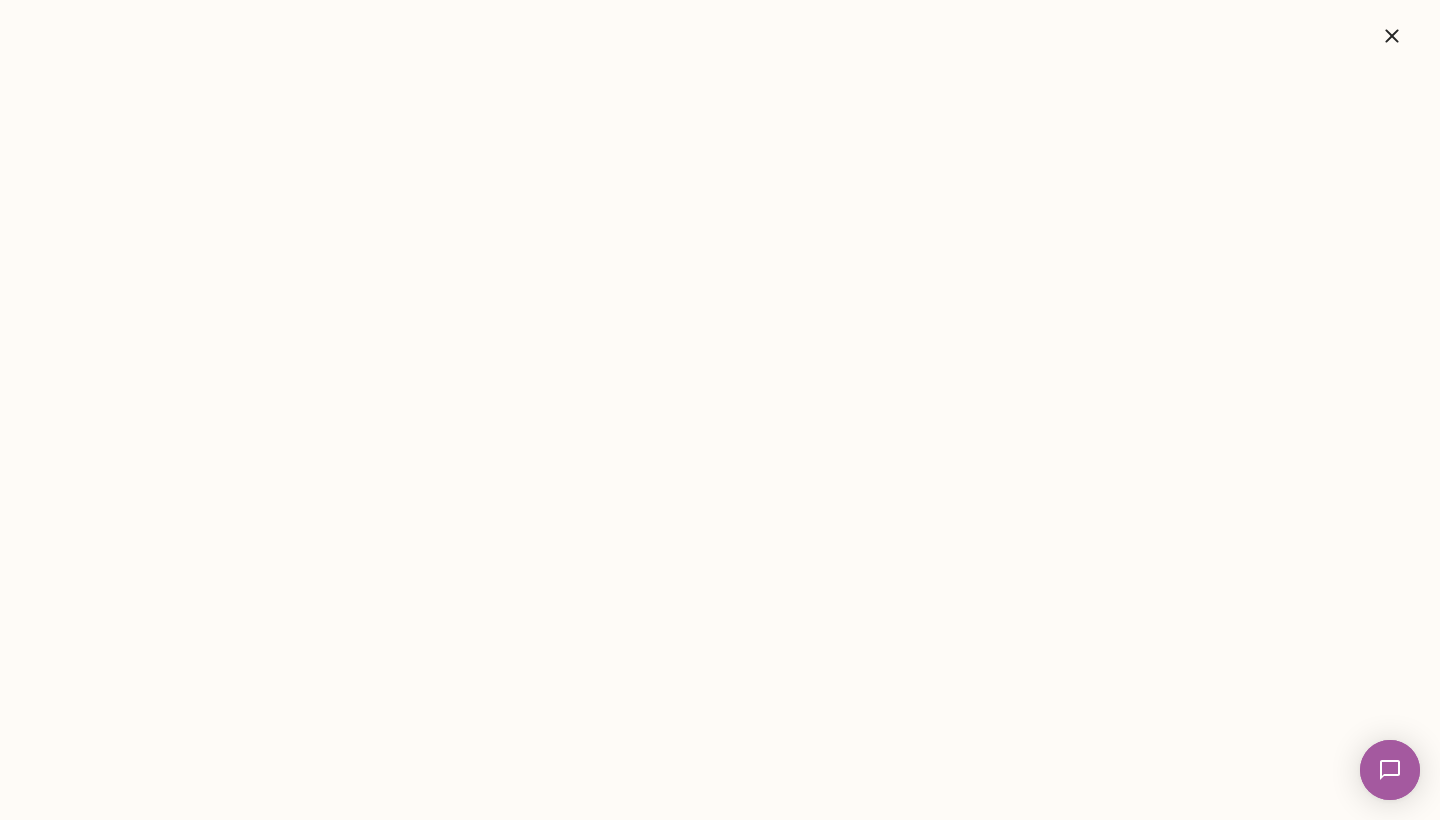 scroll, scrollTop: 0, scrollLeft: 0, axis: both 